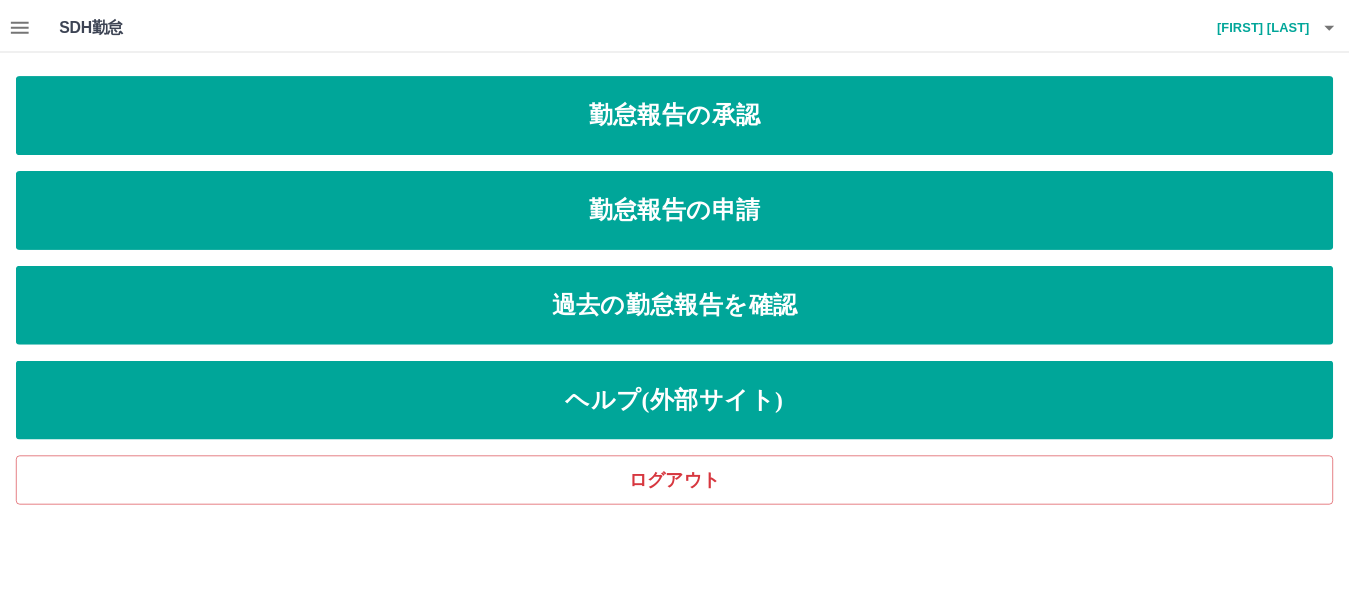 scroll, scrollTop: 0, scrollLeft: 0, axis: both 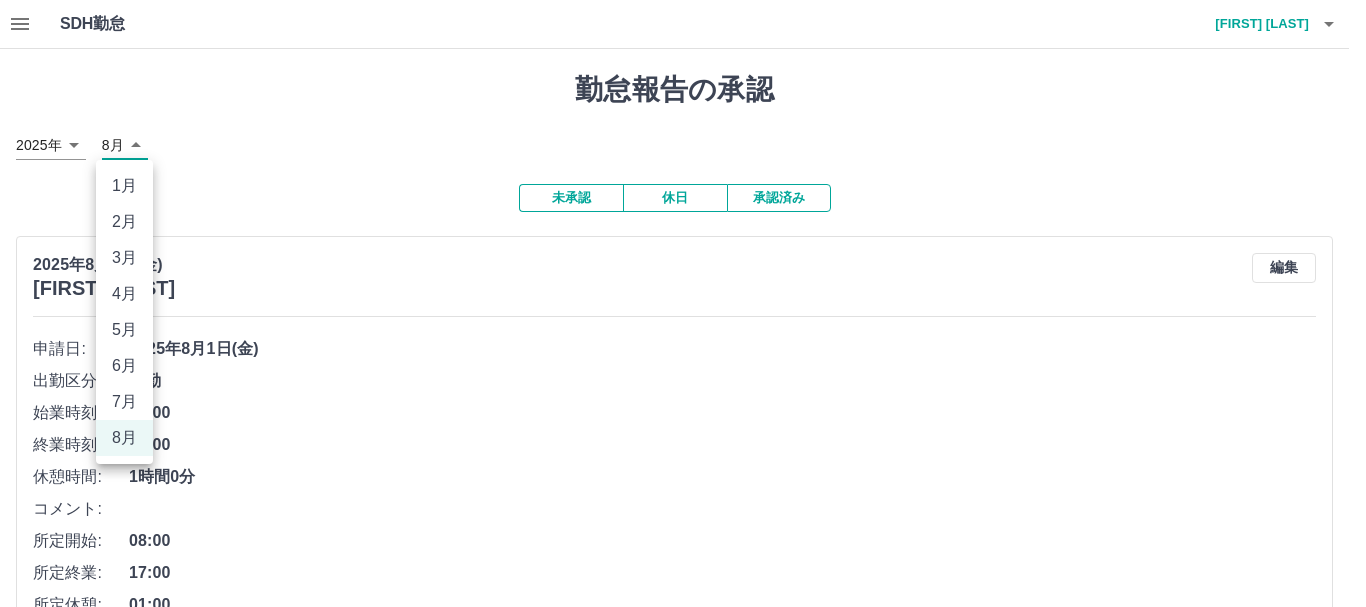 click on "SDH勤怠 [FIRST] [LAST] 勤怠報告の承認 2025年 **** 8月 * 未承認 休日 承認済み 2025年8月1日(金) [FIRST] [LAST] 編集 申請日: 2025年8月1日(金) 出勤区分: 出勤 始業時刻: 08:00 終業時刻: 17:00 休憩時間: 1時間0分 コメント: 所定開始: 08:00 所定終業: 17:00 所定休憩: 01:00 所定内: 8時間0分 所定外: 0分 承認する 2025年8月1日(金) [FIRST] [LAST] 編集 申請日: 2025年8月1日(金) 出勤区分: 出勤 始業時刻: 13:00 終業時刻: 17:00 休憩時間: 0分 コメント: 所定開始: 13:00 所定終業: 17:00 所定休憩: 00:00 所定内: 4時間0分 所定外: 0分 承認する 2025年8月1日(金) [FIRST] [LAST] 編集 申請日: 2025年8月1日(金) 出勤区分: 出勤 始業時刻: 08:00 終業時刻: 17:00 休憩時間: 1時間0分 コメント: 所定開始: 08:00 所定終業: 17:00 所定休憩: 01:00 所定内: 8時間0分 所定外: 0分 承認する 2025年8月1日(金) [FIRST] [LAST] 編集 申請日: 出勤" at bounding box center [683, 1230] 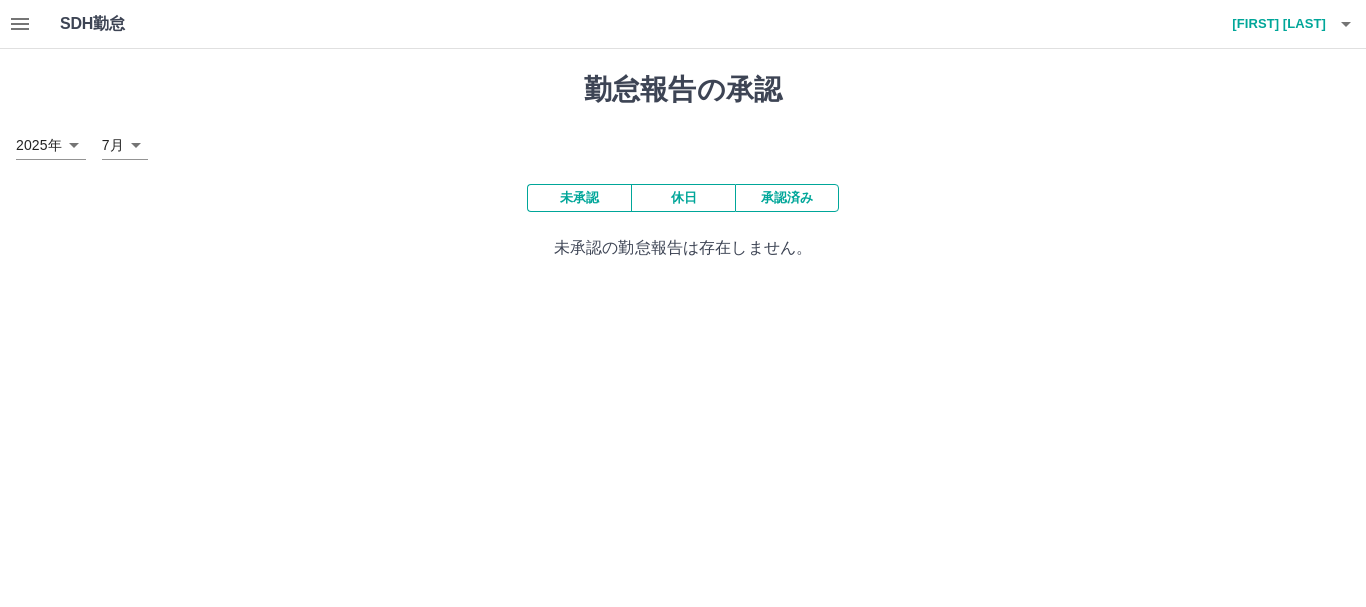 click on "SDH勤怠 [FIRST] [LAST] 勤怠報告の承認 2025年 **** 7月 * 未承認 休日 承認済み 未承認の勤怠報告は存在しません。 SDH勤怠" at bounding box center (683, 142) 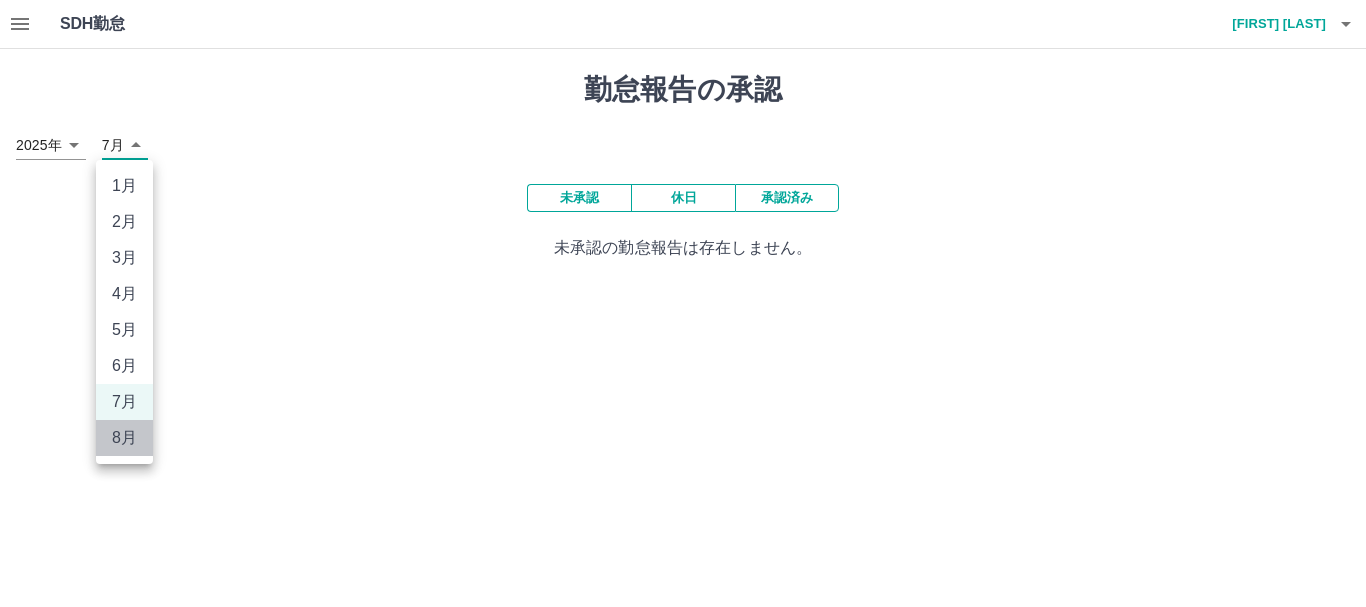 click on "8月" at bounding box center [124, 438] 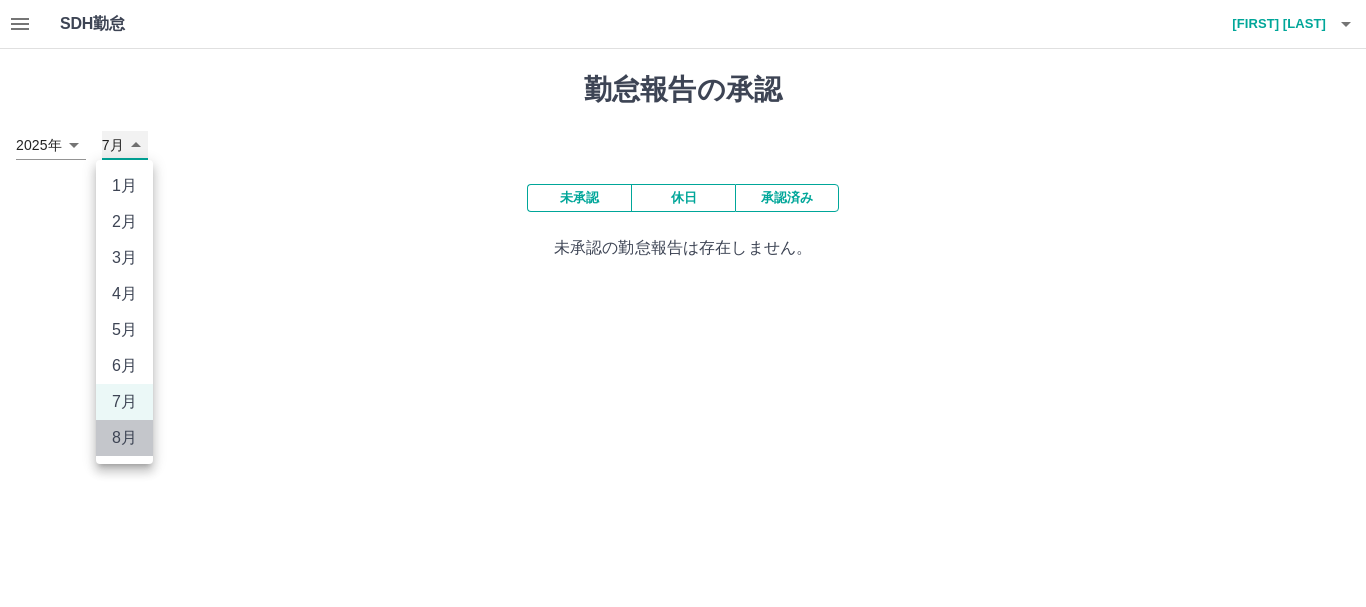 type on "*" 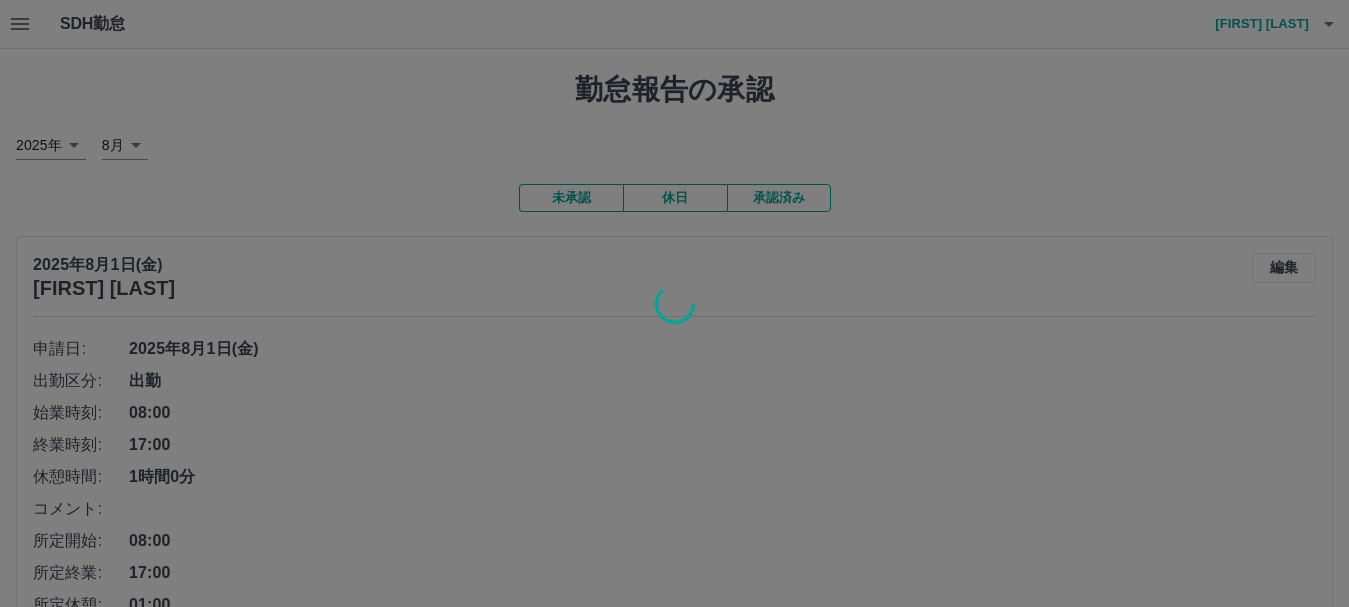 click at bounding box center (674, 303) 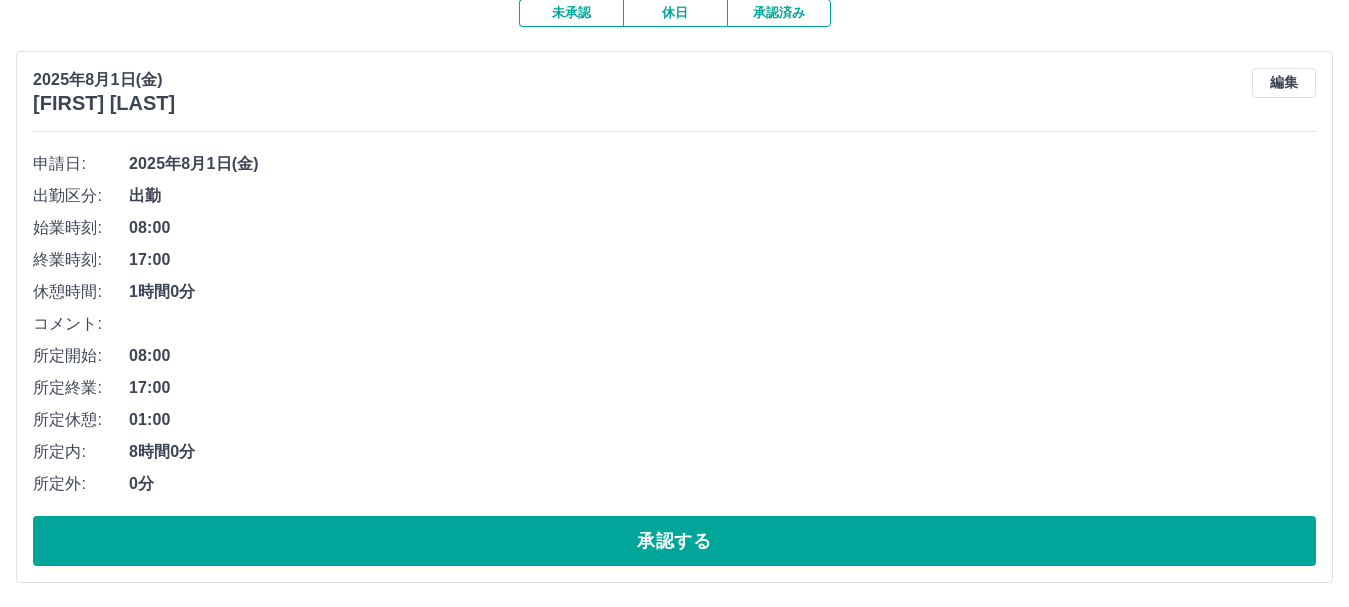 scroll, scrollTop: 226, scrollLeft: 0, axis: vertical 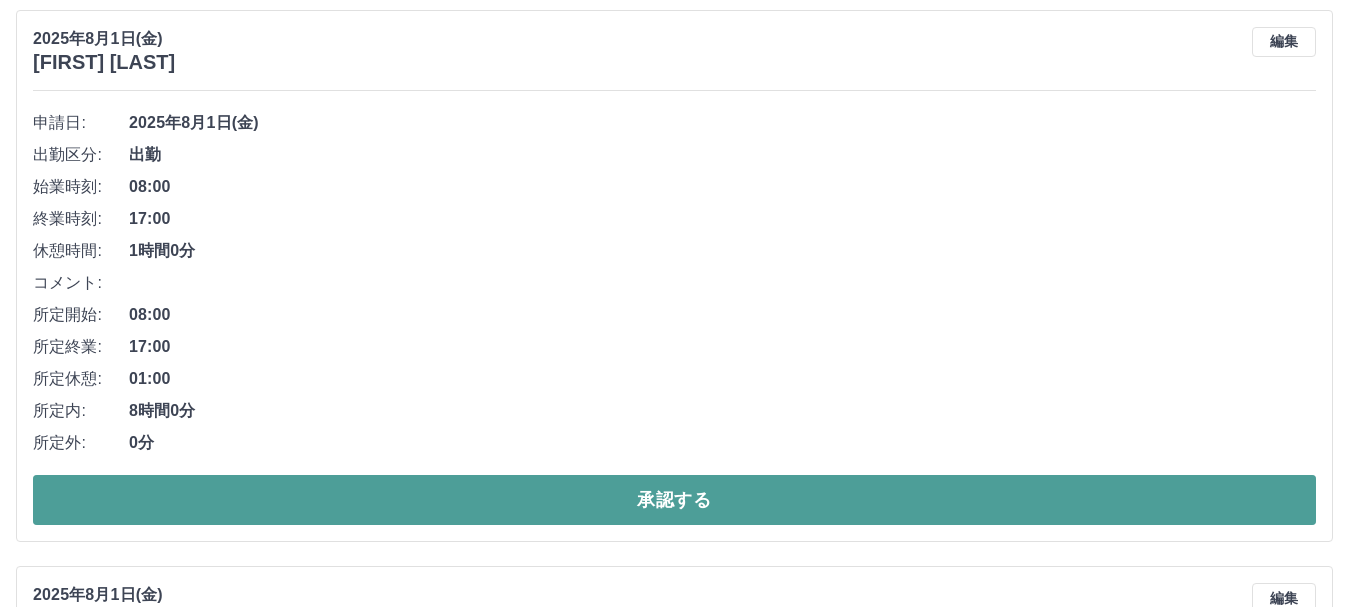 click on "承認する" at bounding box center [674, 500] 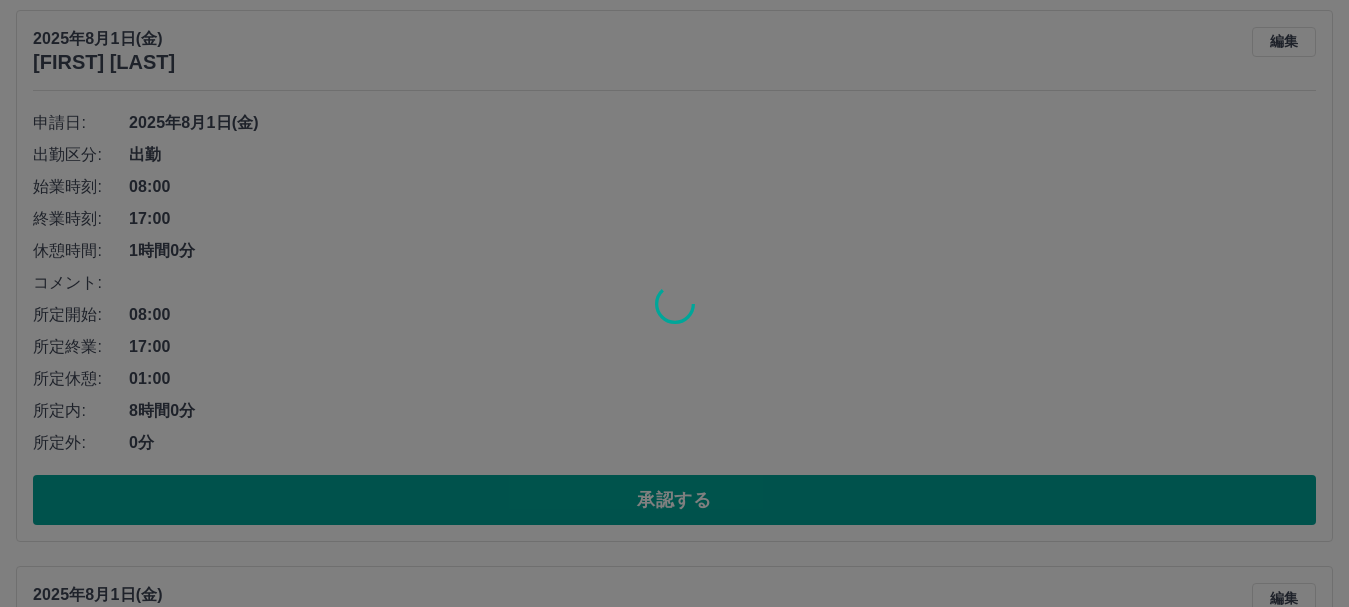 scroll, scrollTop: 0, scrollLeft: 0, axis: both 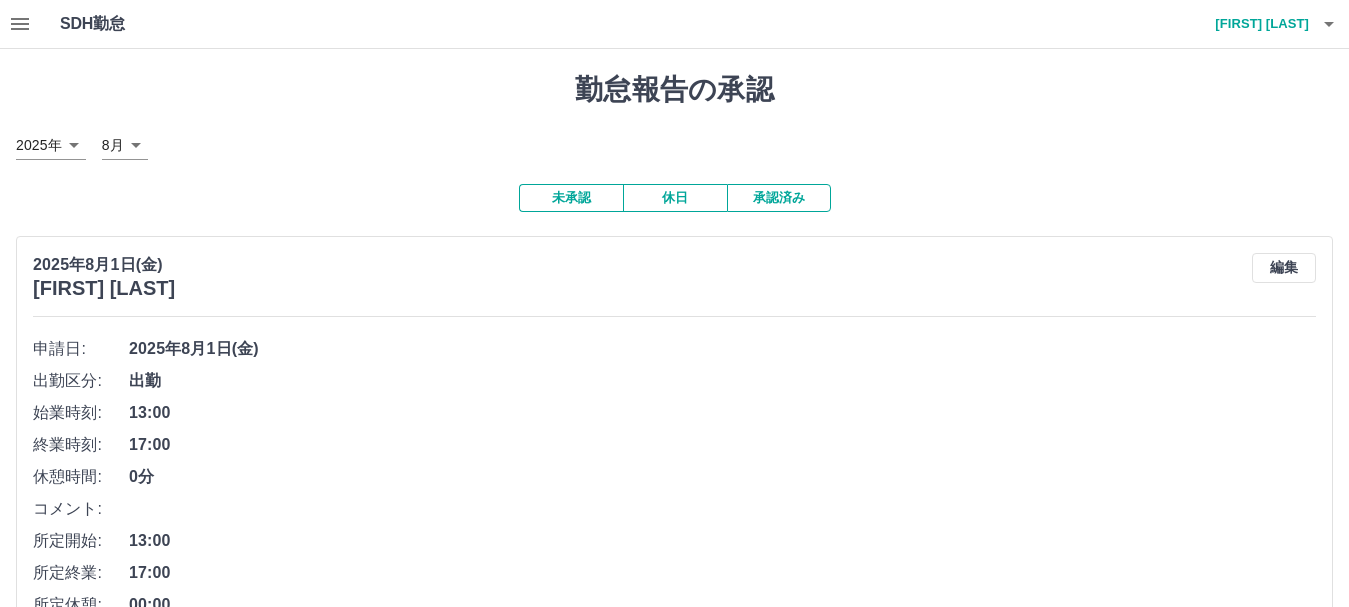 click on "コメント:" at bounding box center [674, 509] 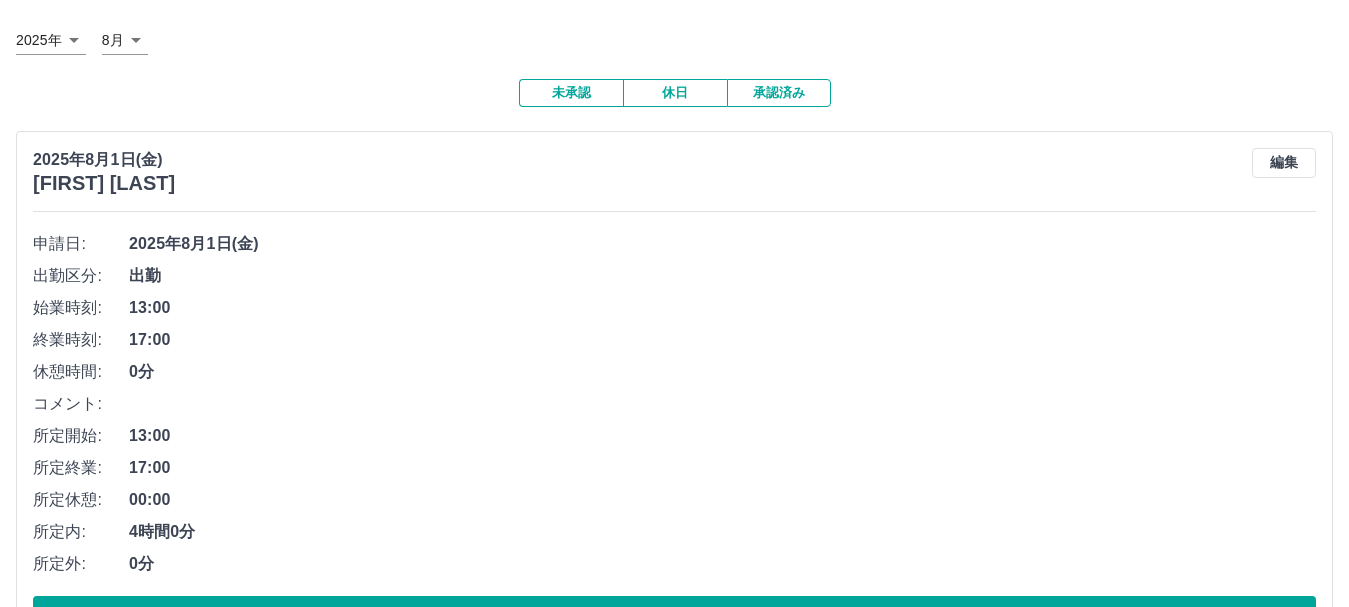 scroll, scrollTop: 106, scrollLeft: 0, axis: vertical 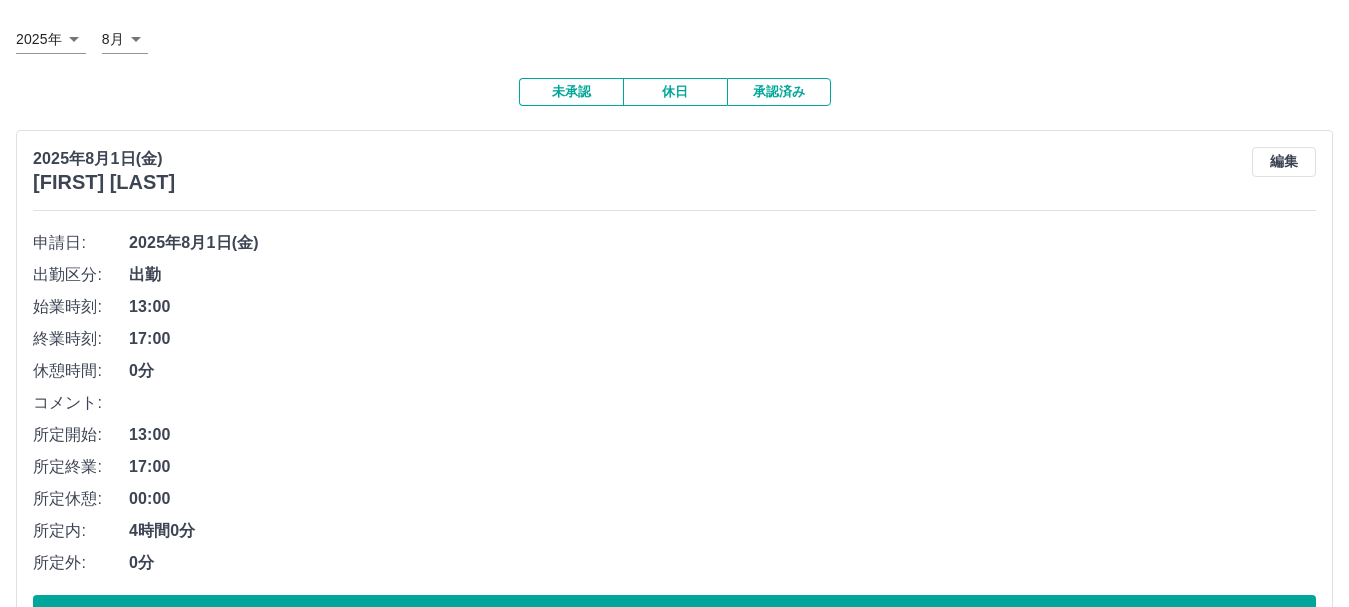 click on "00:00" at bounding box center (722, 499) 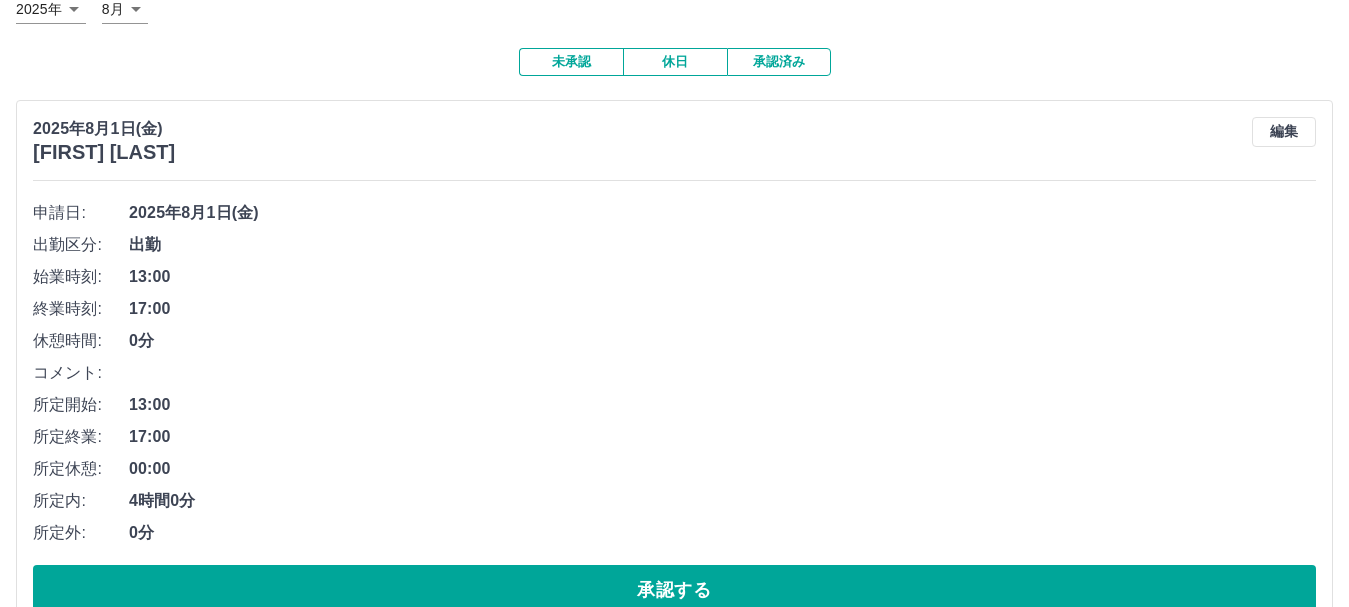 scroll, scrollTop: 137, scrollLeft: 0, axis: vertical 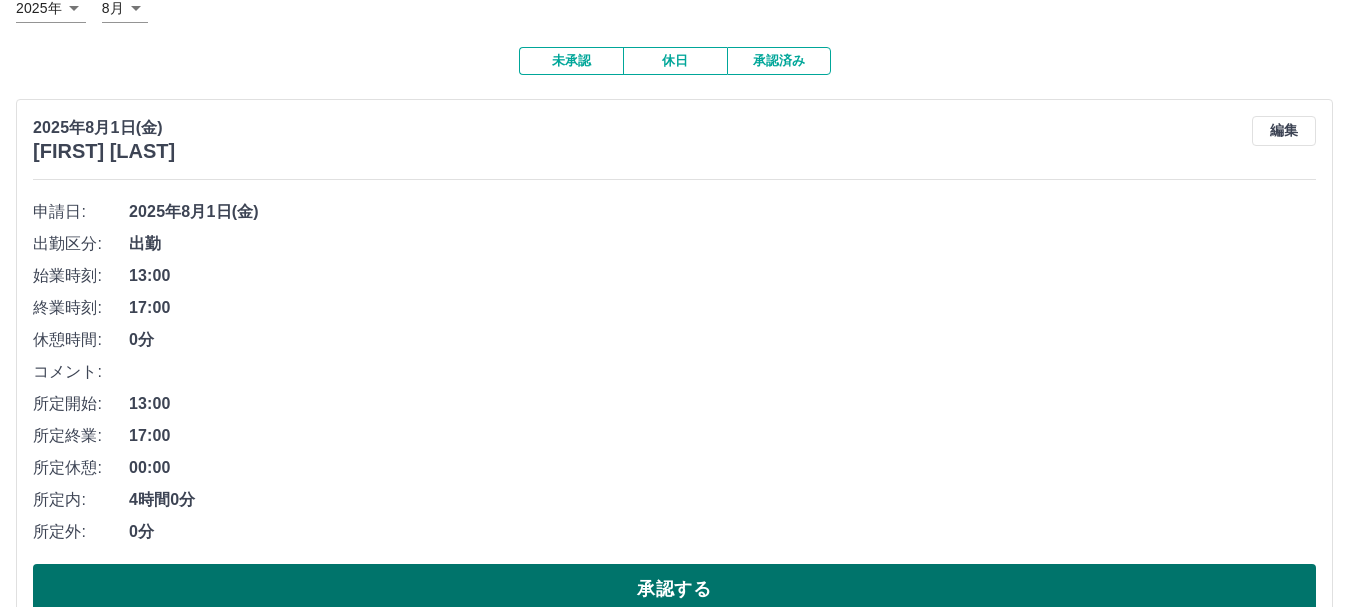 click on "承認する" at bounding box center (674, 589) 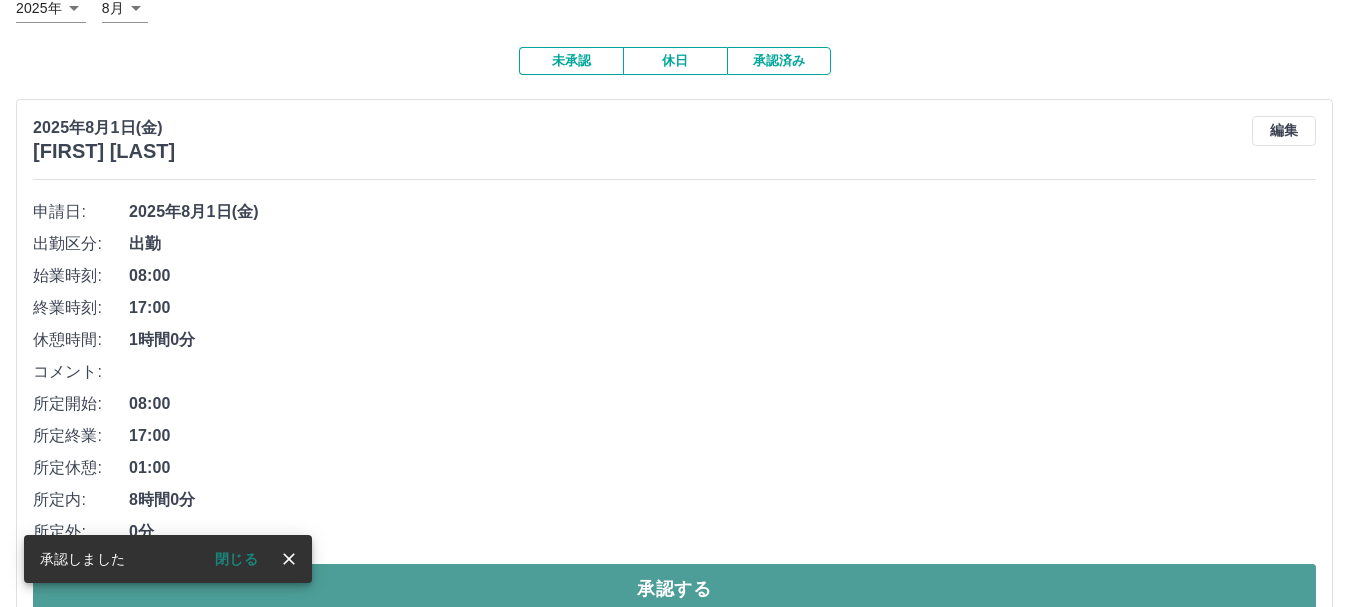 click on "承認する" at bounding box center (674, 589) 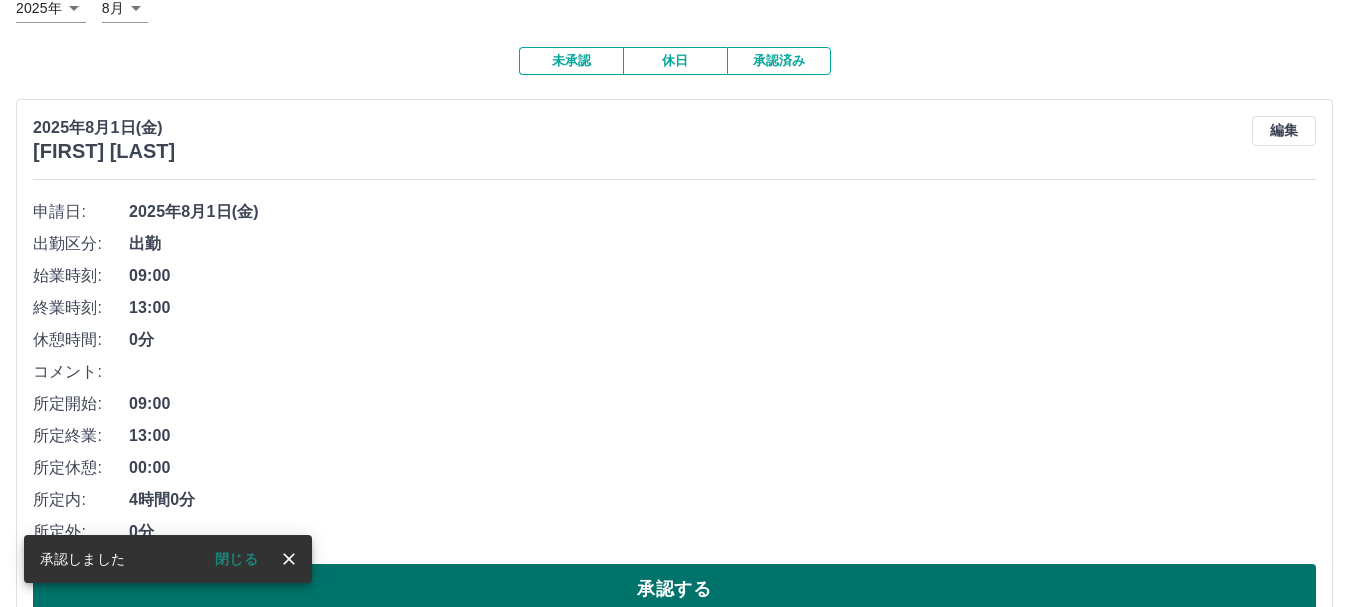 click on "承認する" at bounding box center [674, 589] 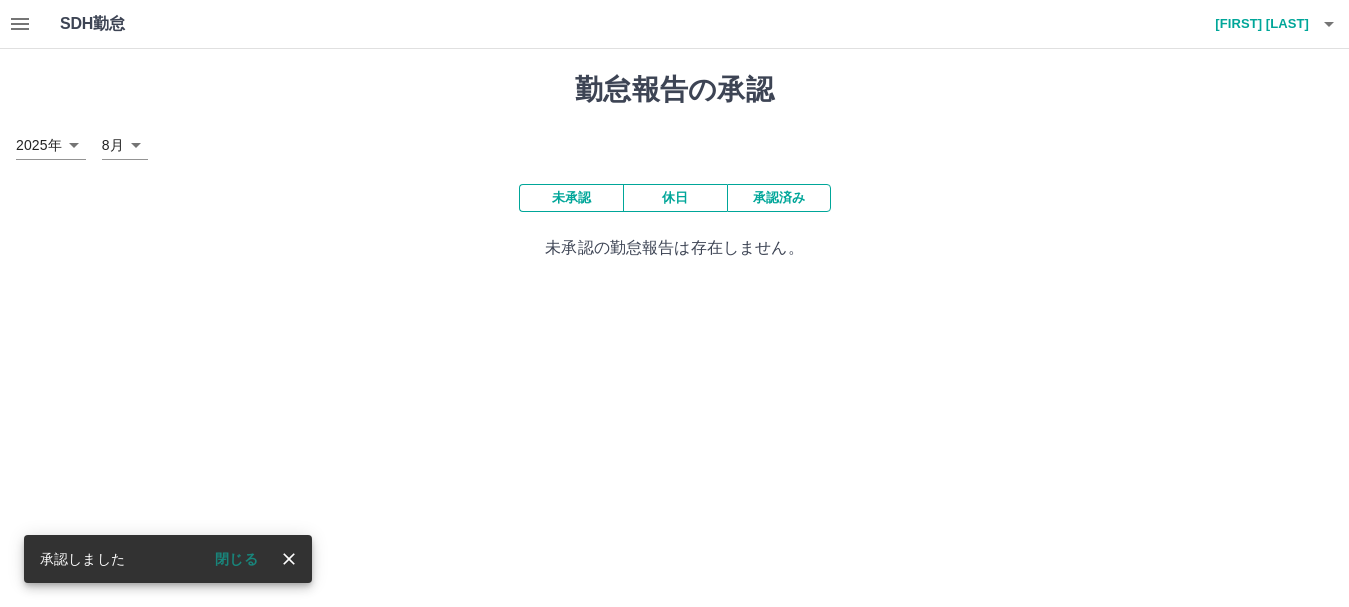 scroll, scrollTop: 0, scrollLeft: 0, axis: both 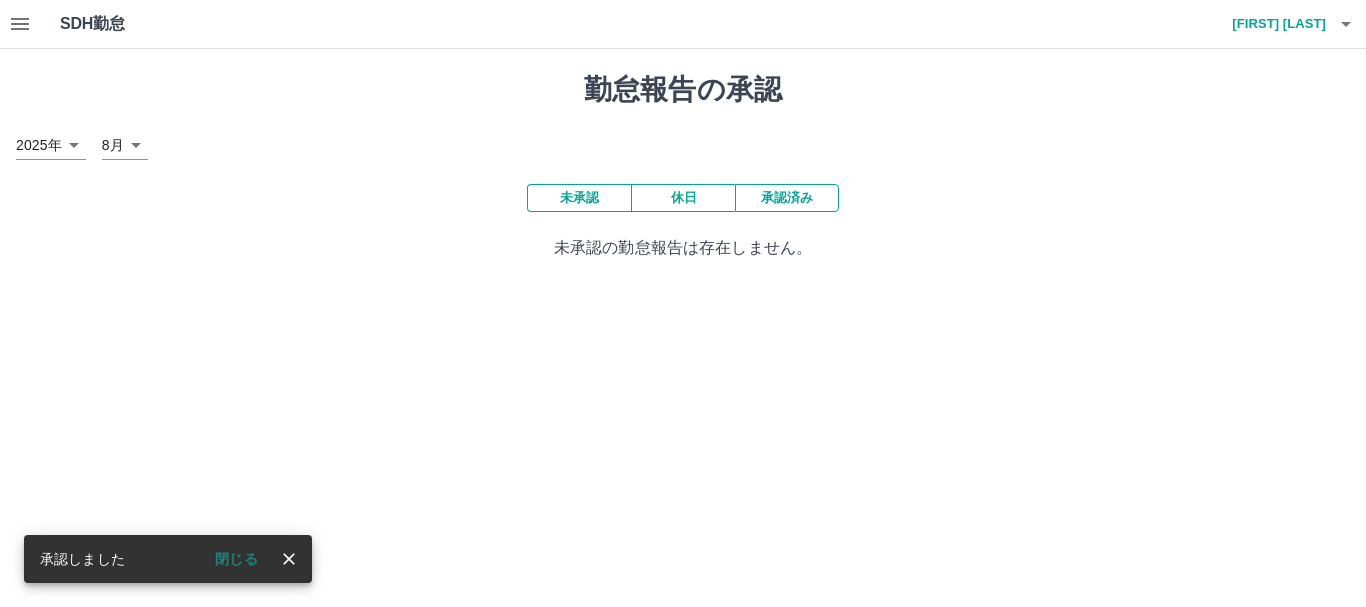 click on "勤怠報告の承認 2025年 **** 8月 * 未承認 休日 承認済み 未承認の勤怠報告は存在しません。" at bounding box center (683, 166) 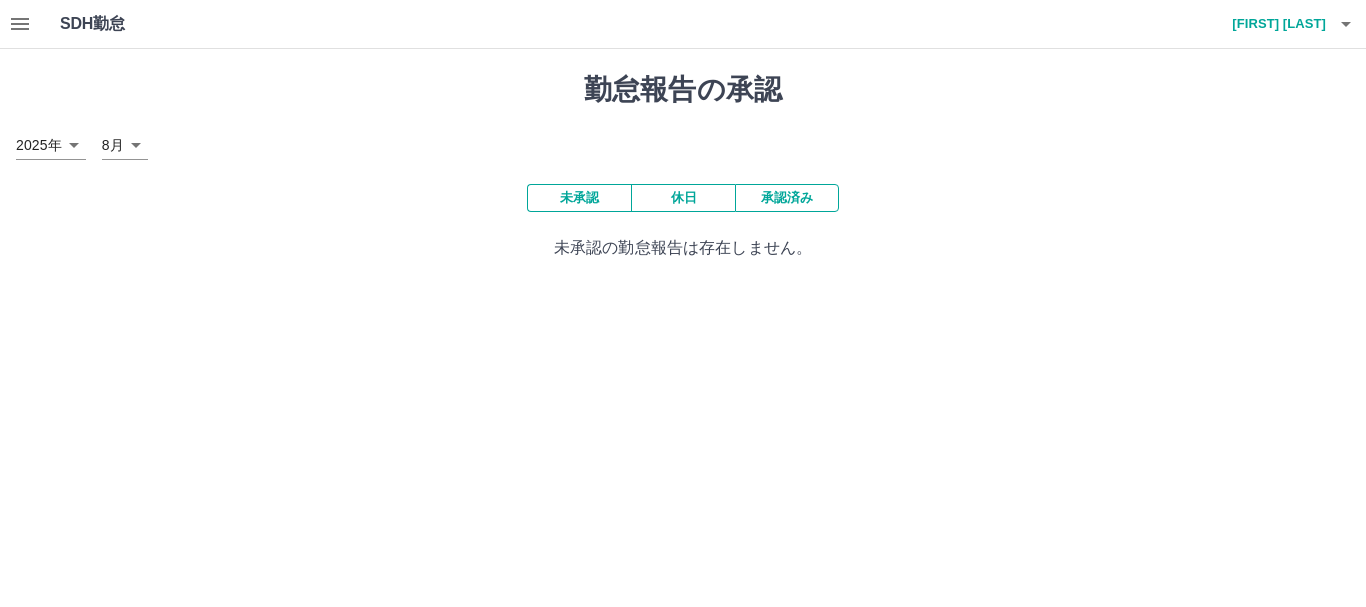click 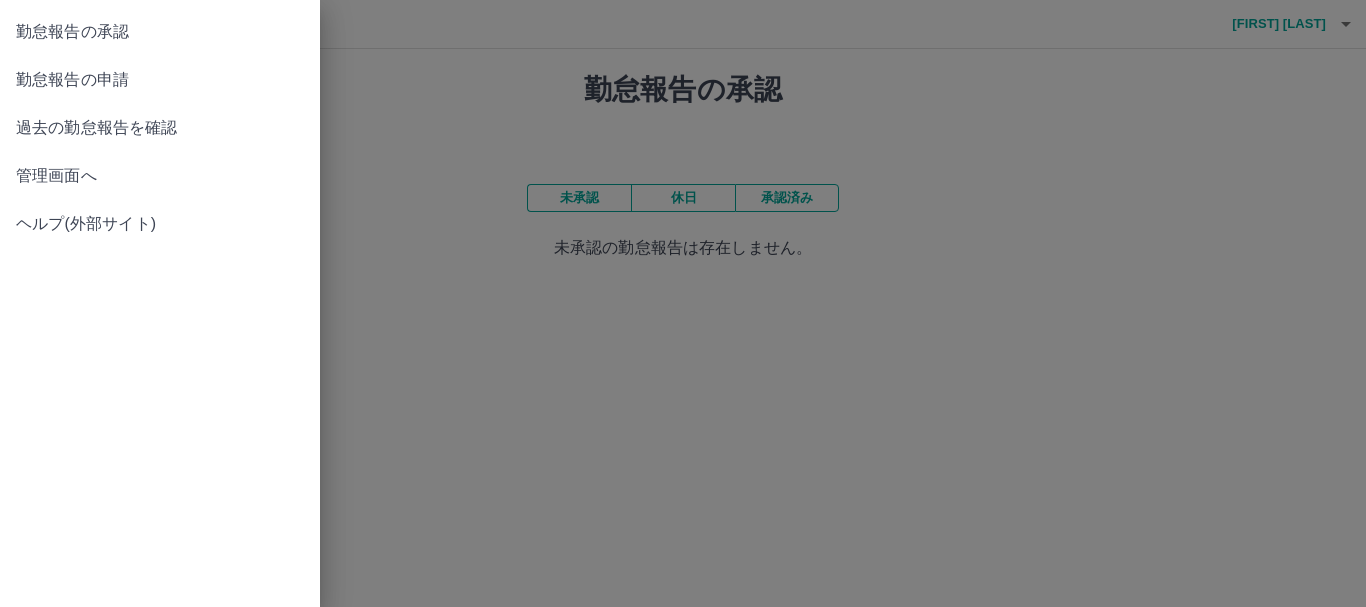 click on "勤怠報告の申請" at bounding box center [160, 80] 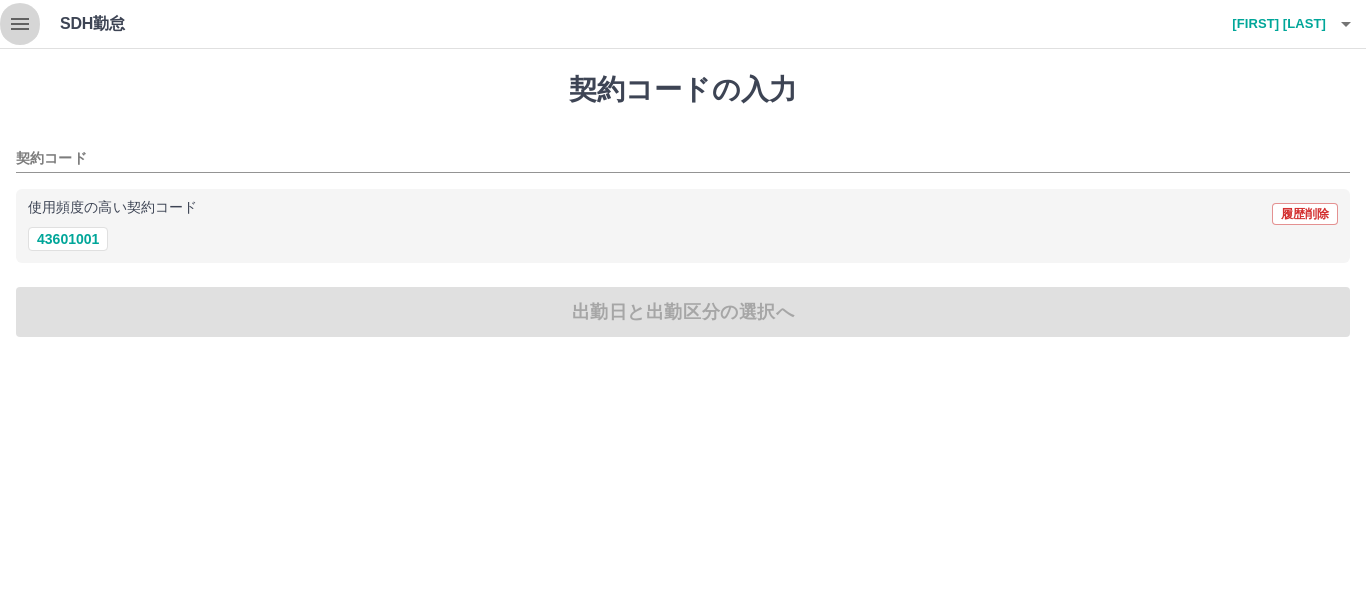click 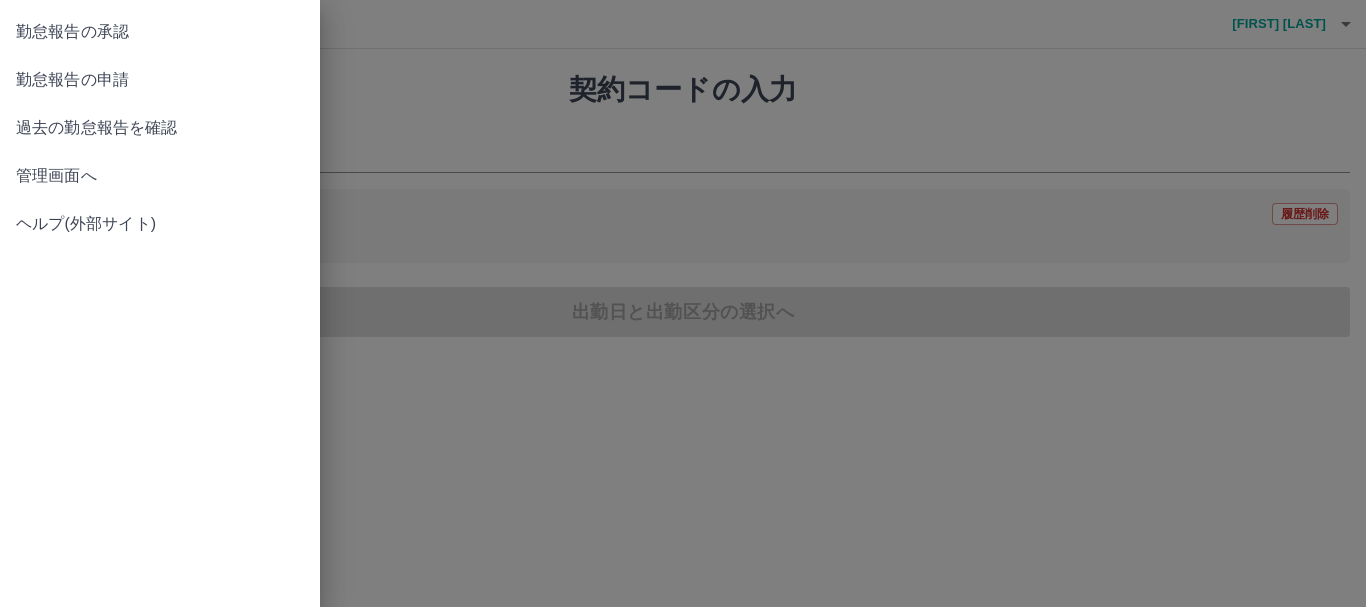 click on "過去の勤怠報告を確認" at bounding box center [160, 128] 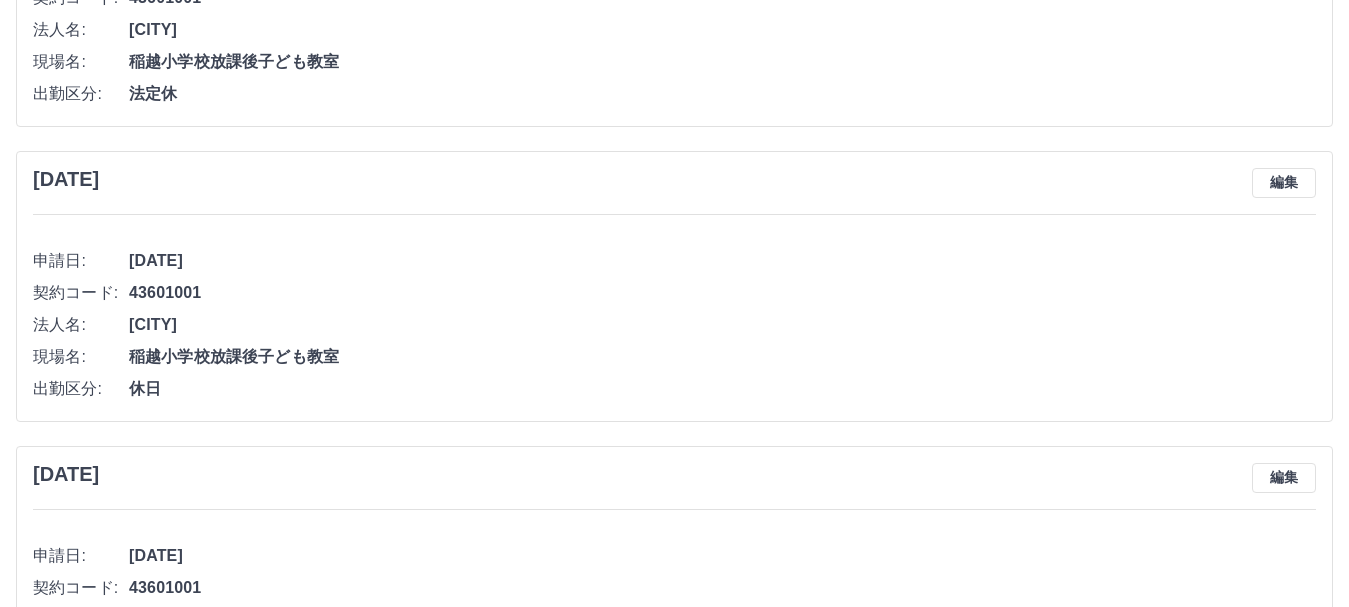 scroll, scrollTop: 0, scrollLeft: 0, axis: both 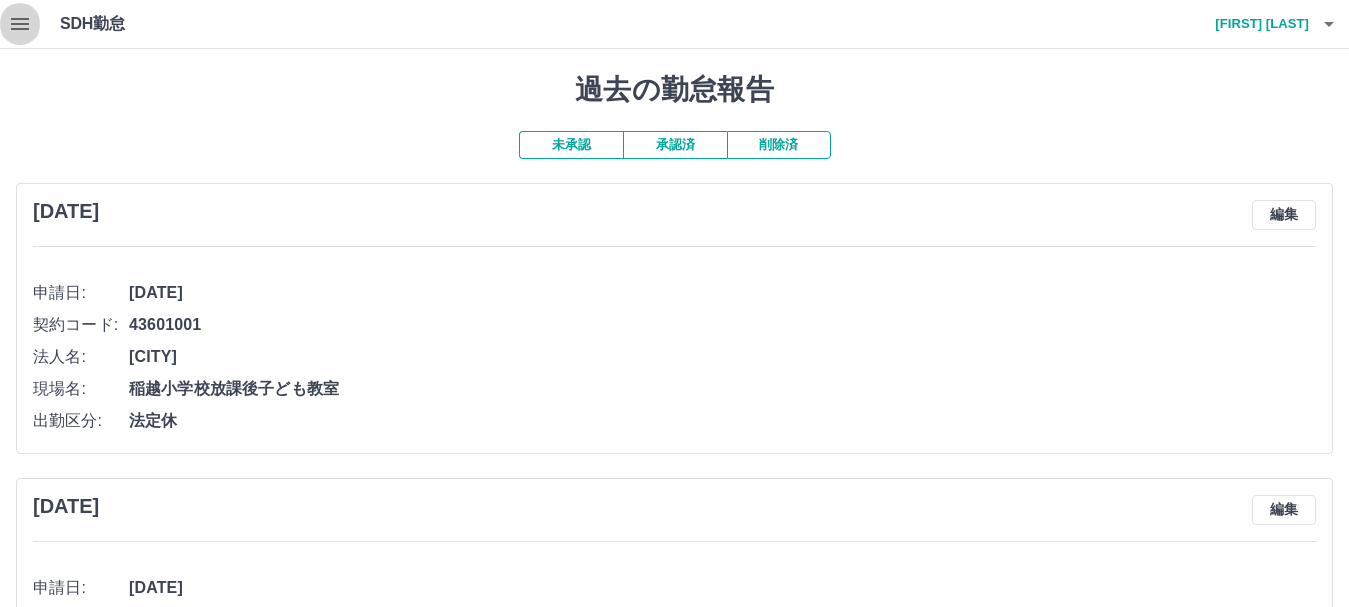 click 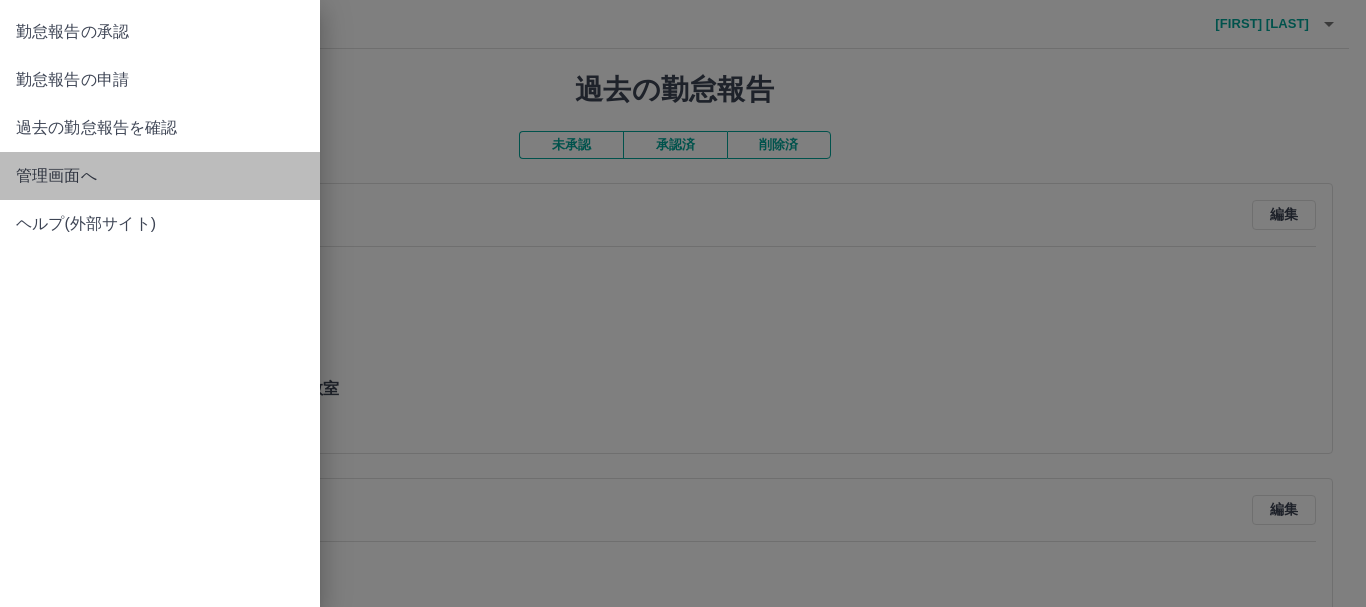 click on "管理画面へ" at bounding box center [160, 176] 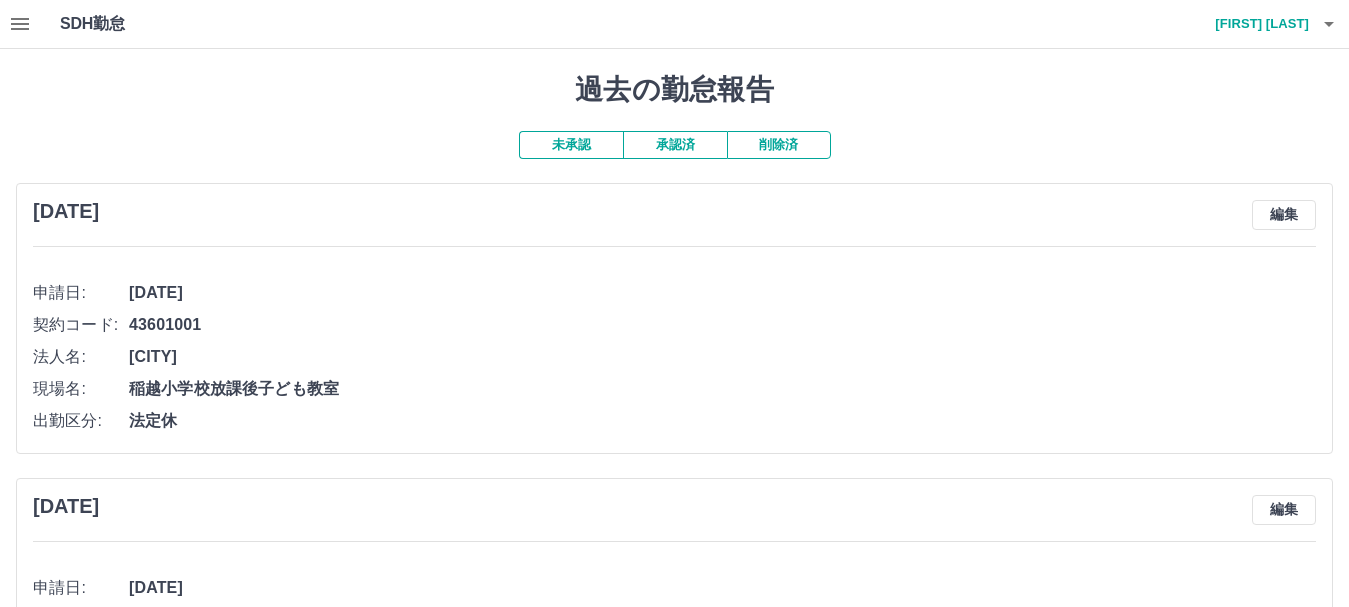 click on "[DATE] 編集 申請日: [DATE] 契約コード: 43601001 法人名: [CITY] 現場名: 稲越小学校放課後子ども教室 出勤区分: 法定休" at bounding box center (674, 318) 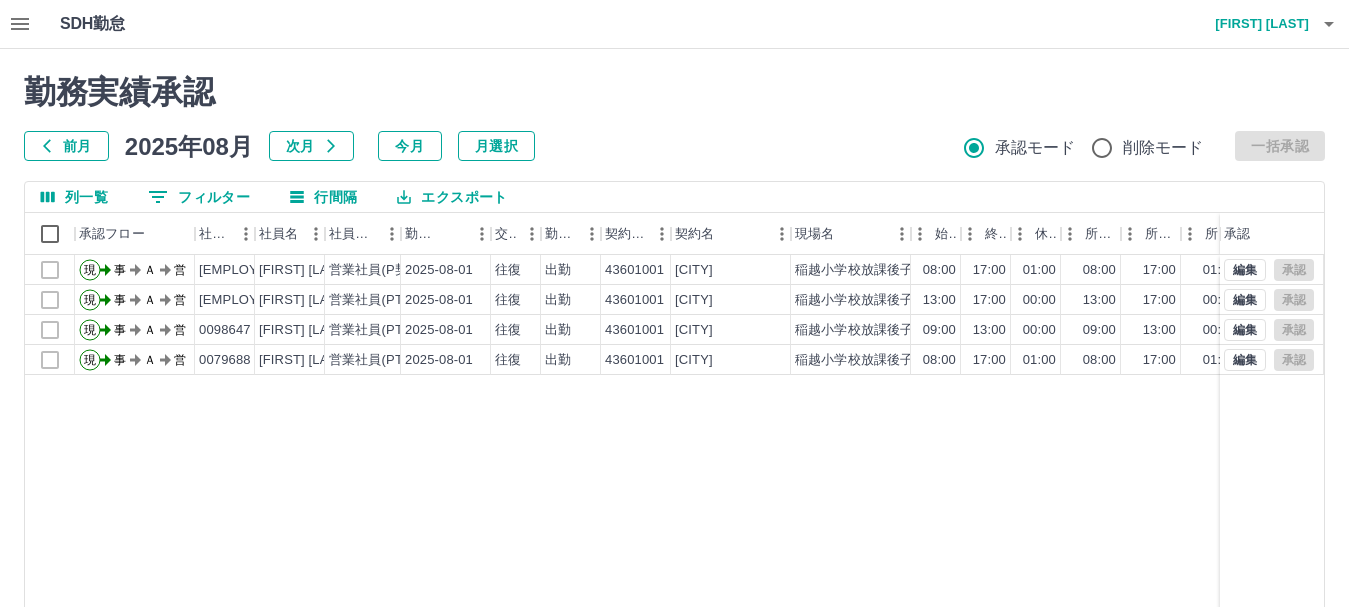 click on "勤務実績承認 前月 2025年08月 次月 今月 月選択 承認モード 削除モード 一括承認 列一覧 0 フィルター 行間隔 エクスポート 承認フロー 社員番号 社員名 社員区分 勤務日 交通費 勤務区分 契約コード 契約名 現場名 始業 終業 休憩 所定開始 所定終業 所定休憩 拘束 勤務 遅刻等 コメント ステータス 承認 現 事 Ａ 営 0095970 [FIRST] [LAST] 営業社員(P契約) 2025-08-01 往復 出勤 43601001 [CITY] 稲越小学校放課後子ども教室 08:00 17:00 01:00 08:00 17:00 01:00 09:00 08:00 00:00 事務担当者承認待 現 事 Ａ 営 0099854 [FIRST] [LAST] 営業社員(PT契約) 2025-08-01 往復 出勤 43601001 [CITY] 稲越小学校放課後子ども教室 13:00 17:00 00:00 13:00 17:00 00:00 04:00 04:00 00:00 事務担当者承認待 現 事 Ａ 営 0098647 [FIRST] [LAST] 営業社員(PT契約) 2025-08-01 往復 出勤 43601001 [CITY] 稲越小学校放課後子ども教室 09:00 13:00 00:00 09:00" at bounding box center [674, 447] 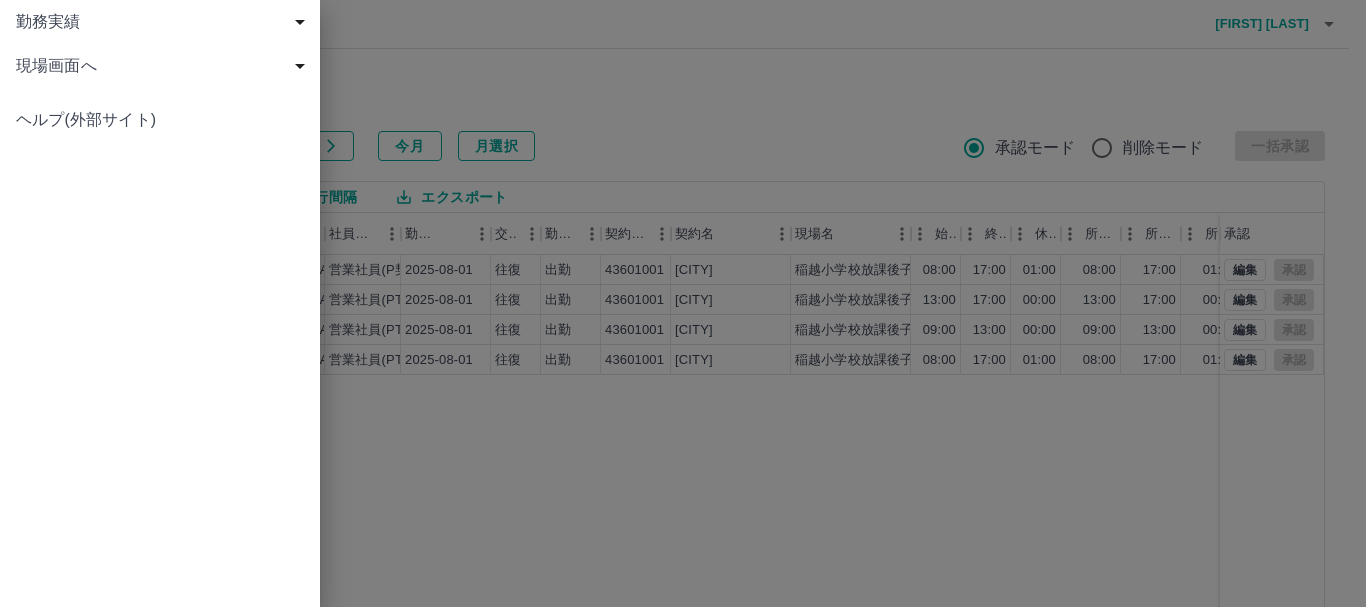 click on "現場画面へ" at bounding box center (164, 66) 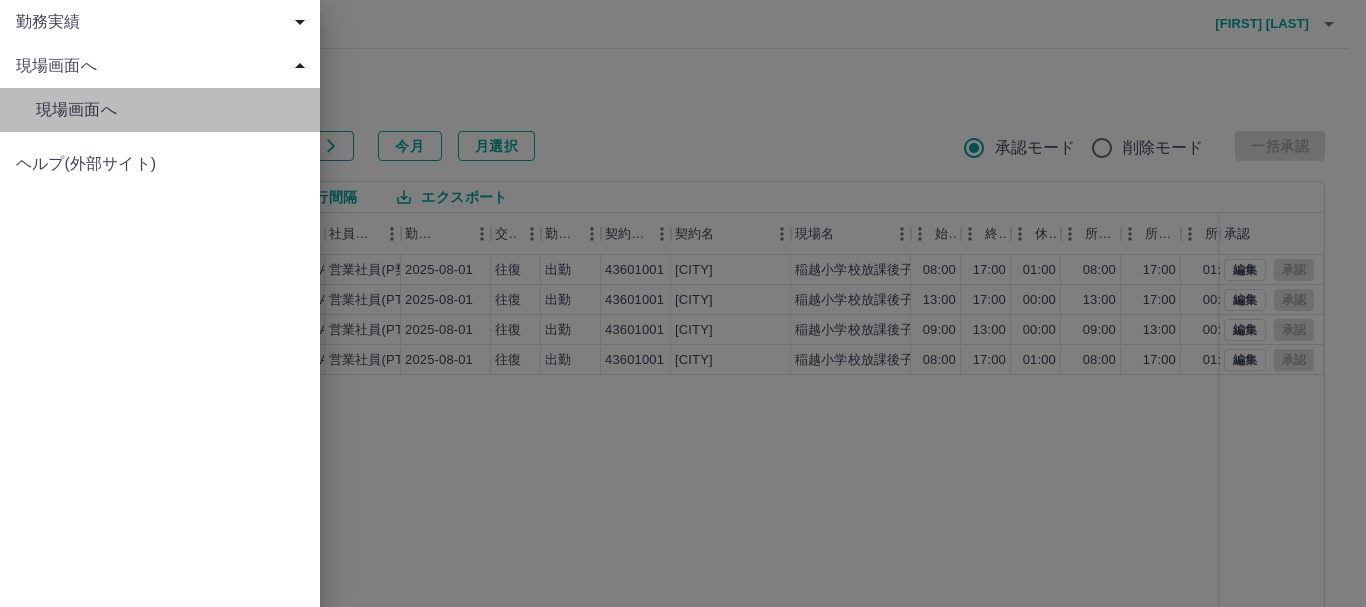 click on "現場画面へ" at bounding box center [170, 110] 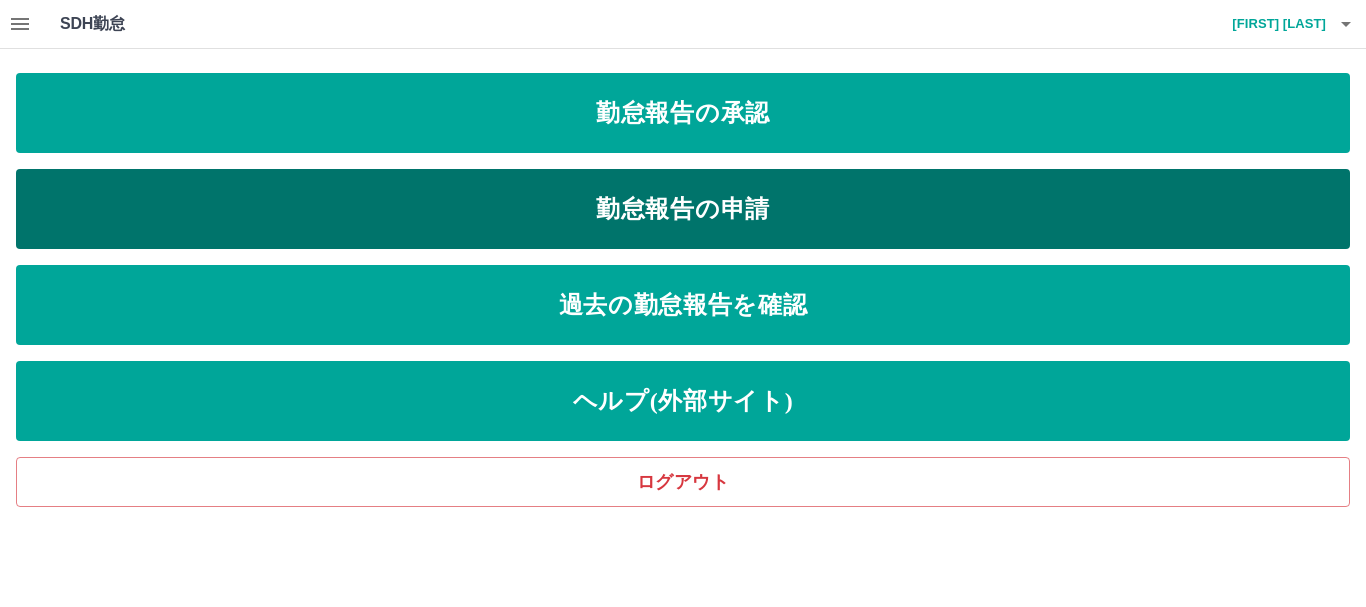 click on "勤怠報告の申請" at bounding box center [683, 209] 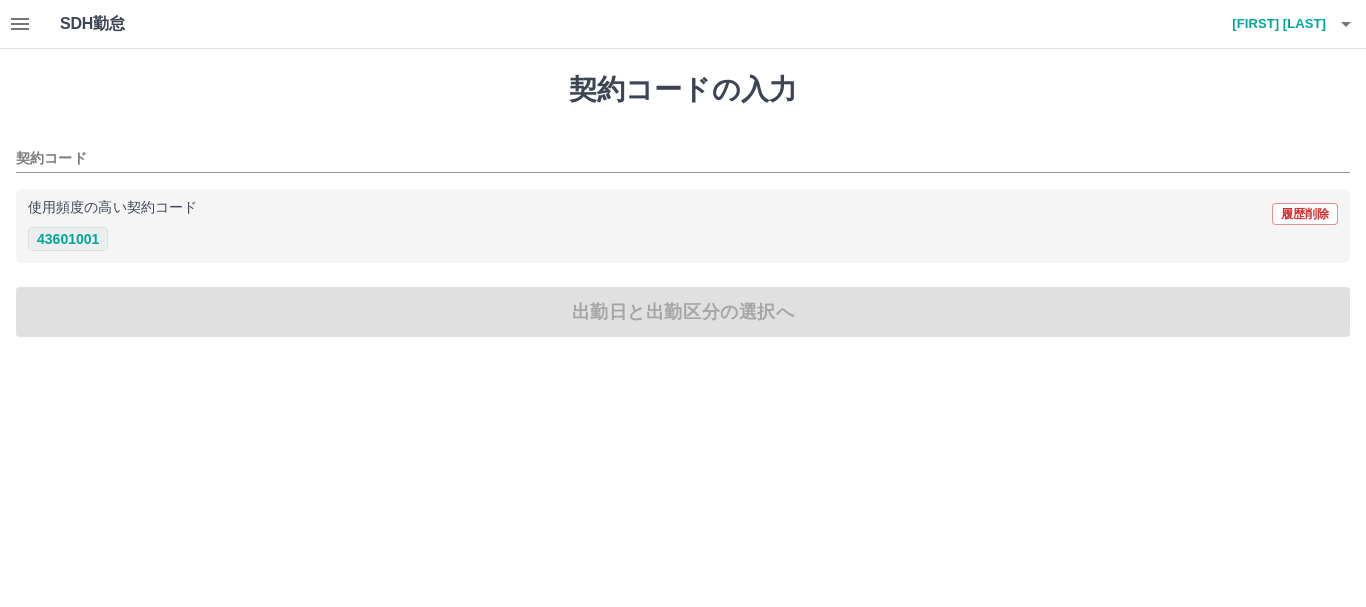 click on "43601001" at bounding box center [68, 239] 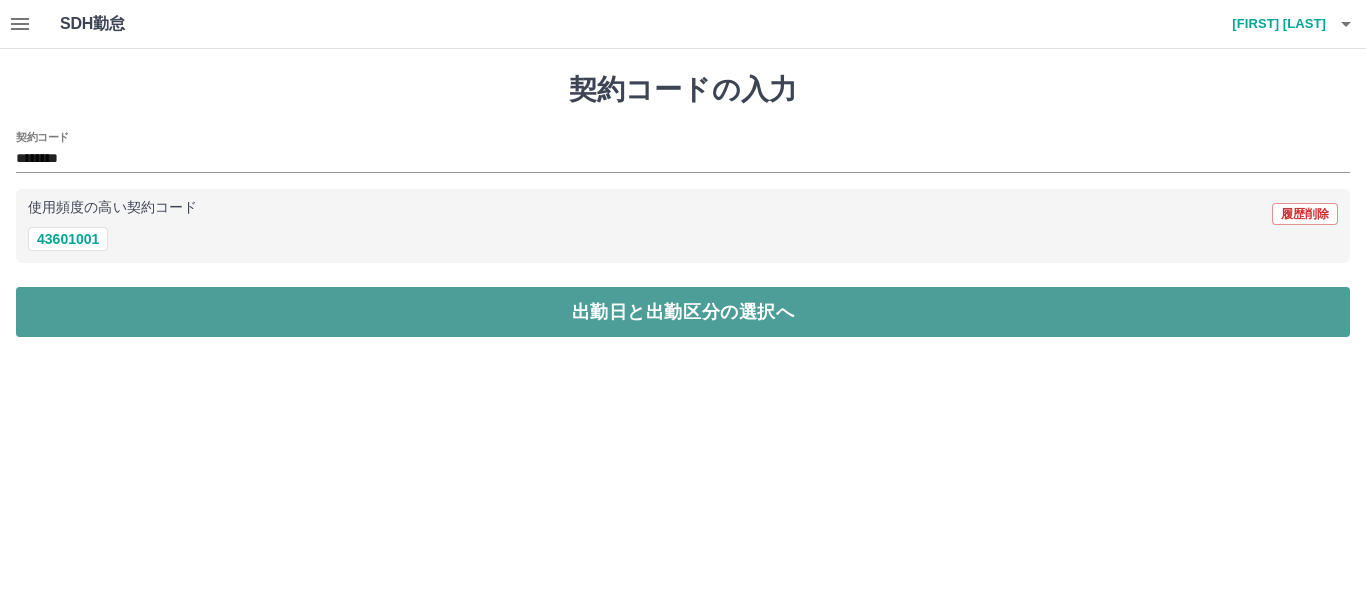 click on "出勤日と出勤区分の選択へ" at bounding box center (683, 312) 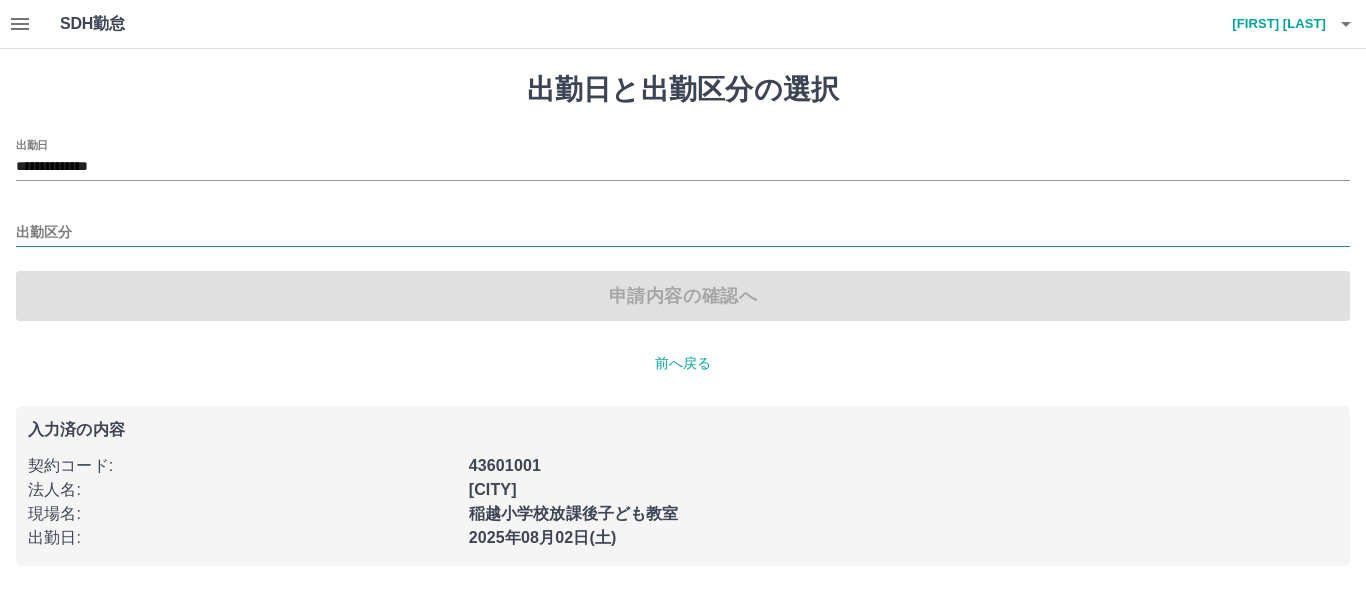 click on "出勤区分" at bounding box center [683, 233] 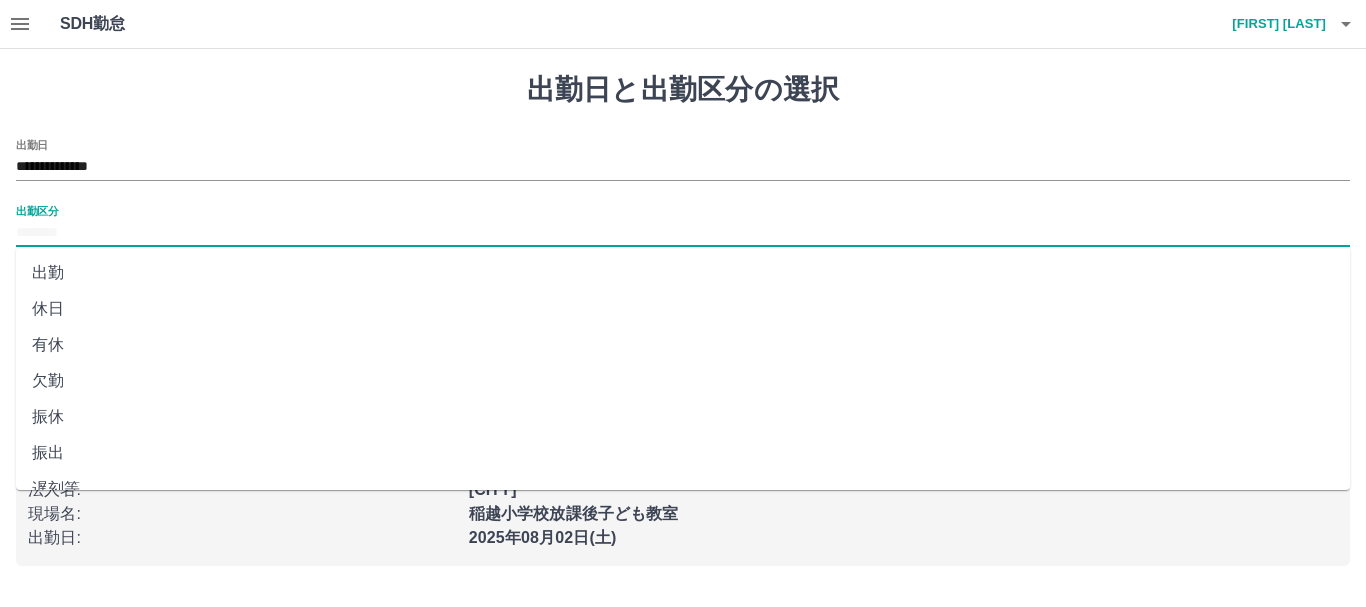 click on "出勤" at bounding box center (683, 273) 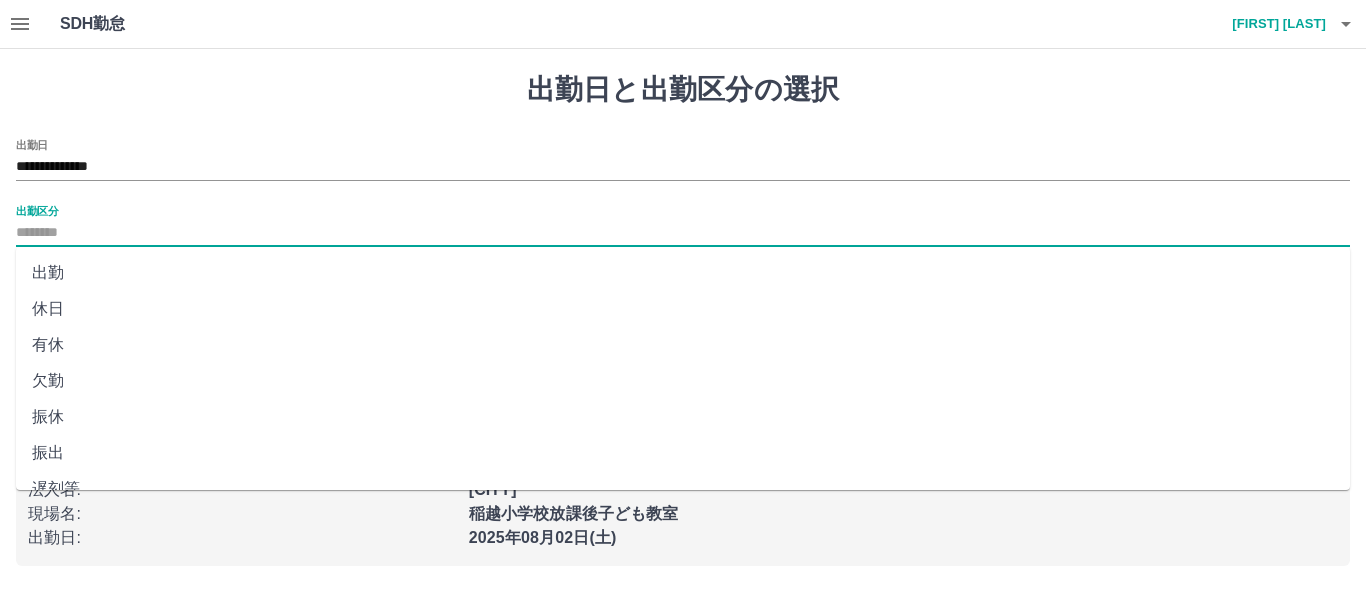 type on "**" 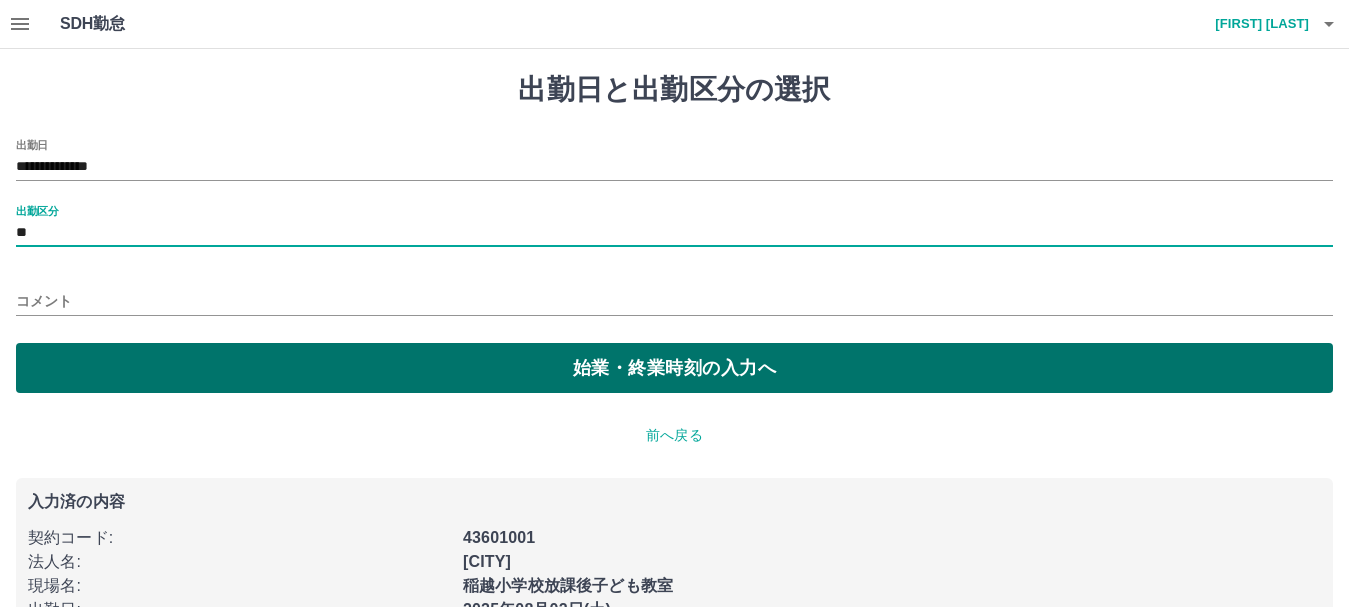 click on "始業・終業時刻の入力へ" at bounding box center (674, 368) 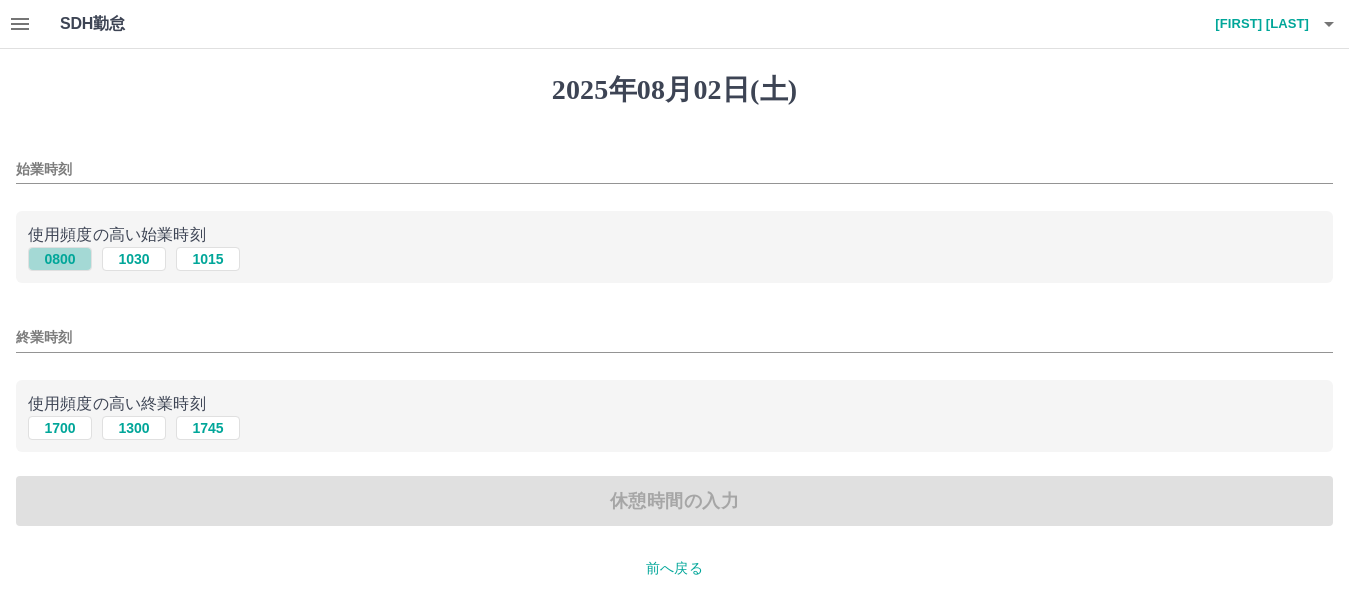 click on "0800" at bounding box center (60, 259) 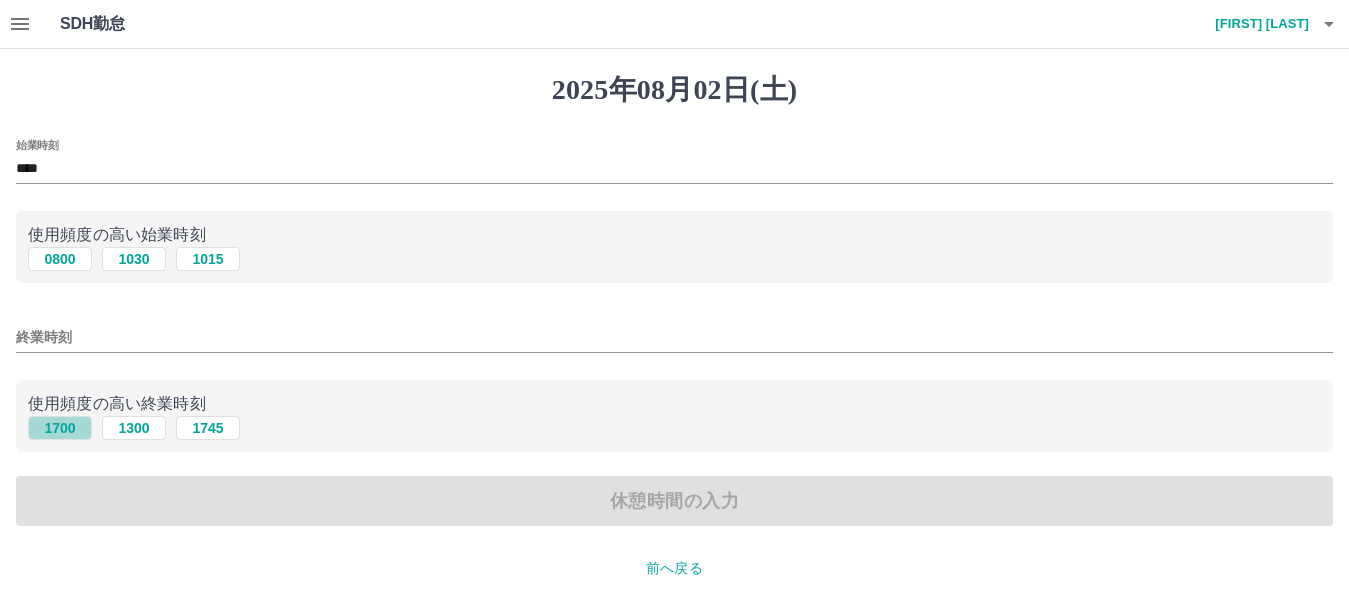 click on "1700" at bounding box center (60, 428) 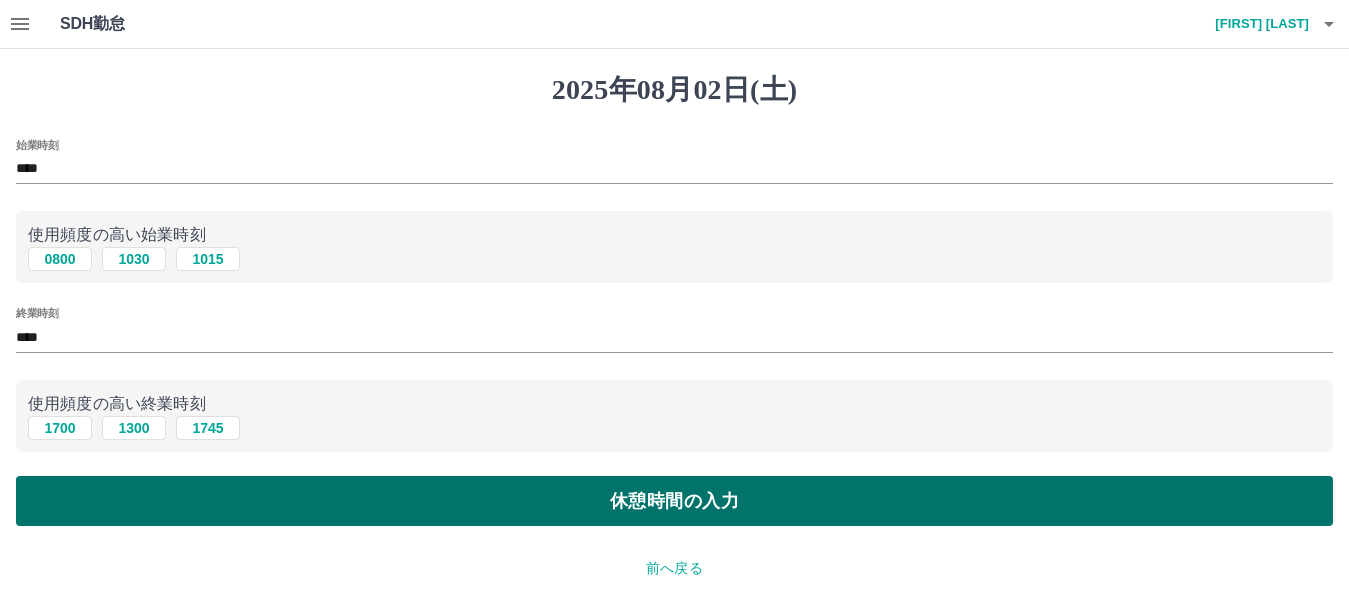 click on "休憩時間の入力" at bounding box center [674, 501] 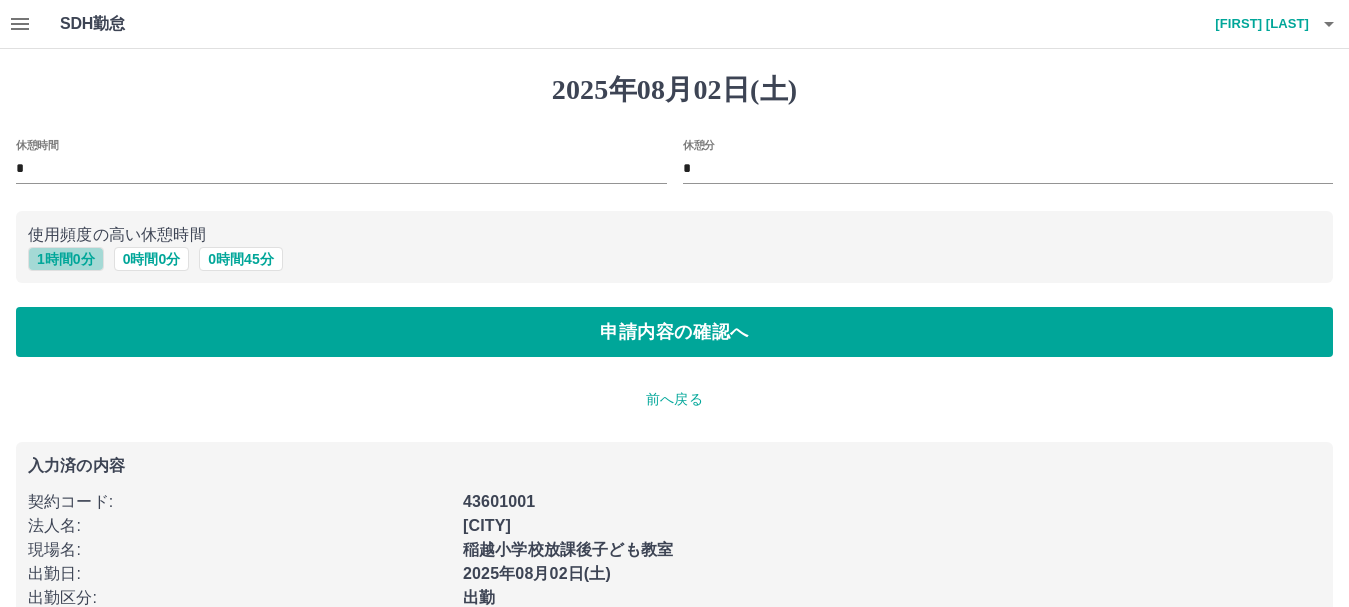 click on "1 時間 0 分" at bounding box center [66, 259] 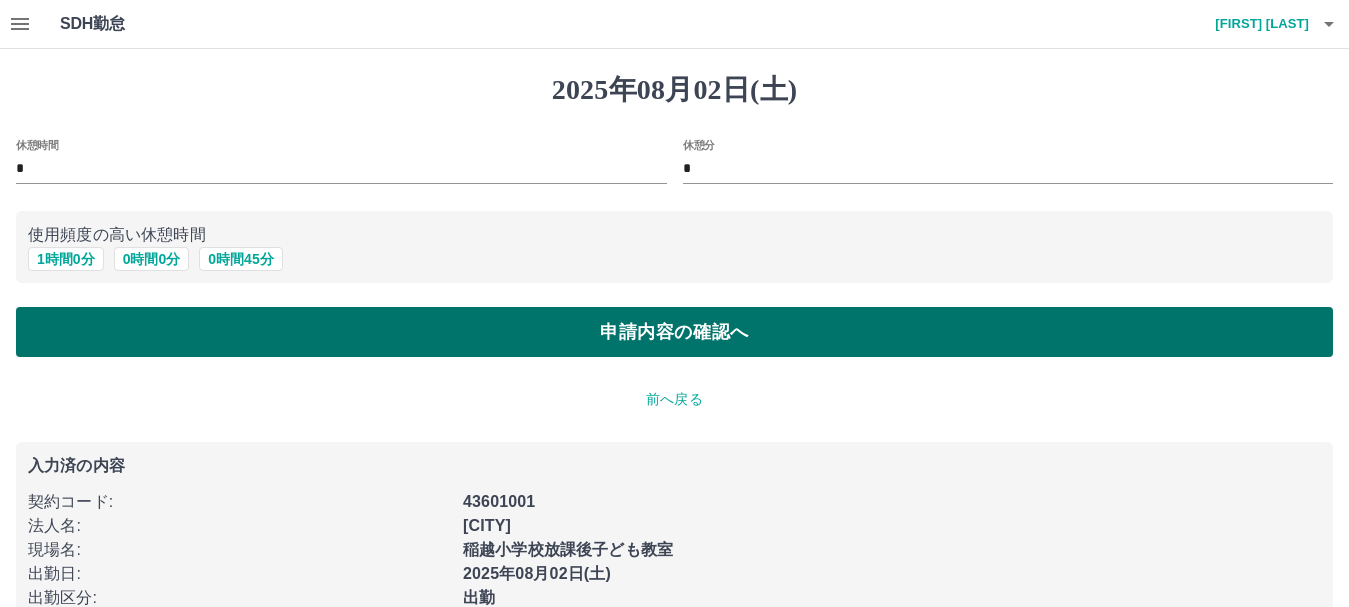 click on "申請内容の確認へ" at bounding box center (674, 332) 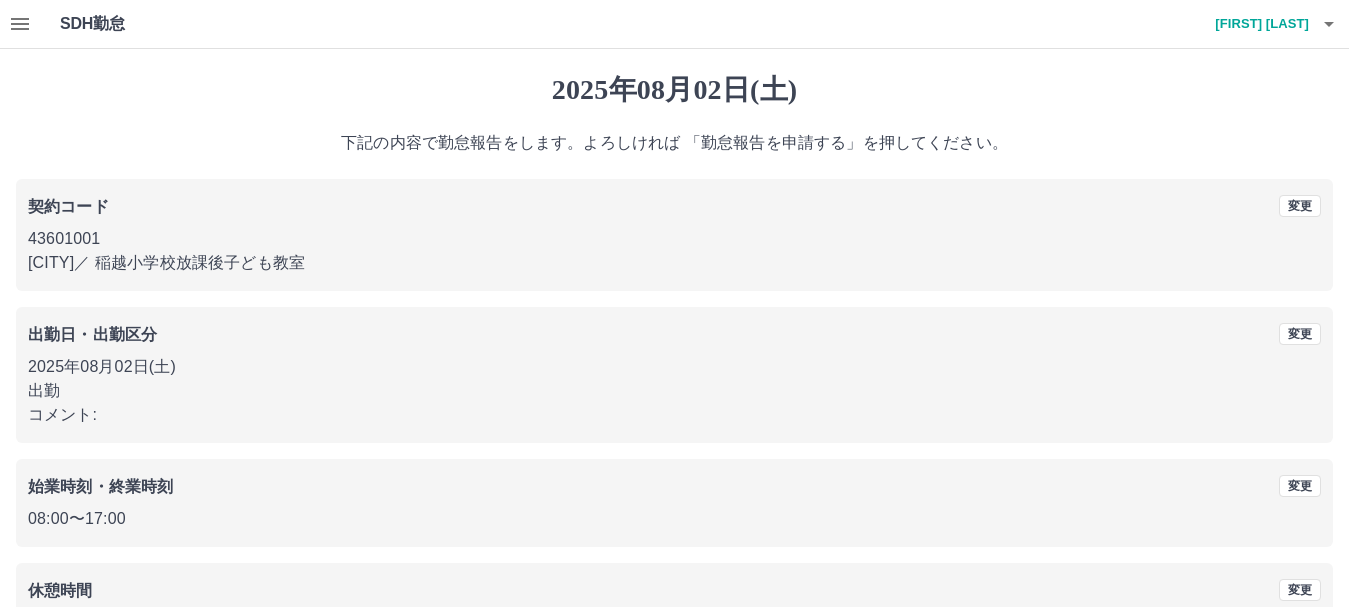 scroll, scrollTop: 142, scrollLeft: 0, axis: vertical 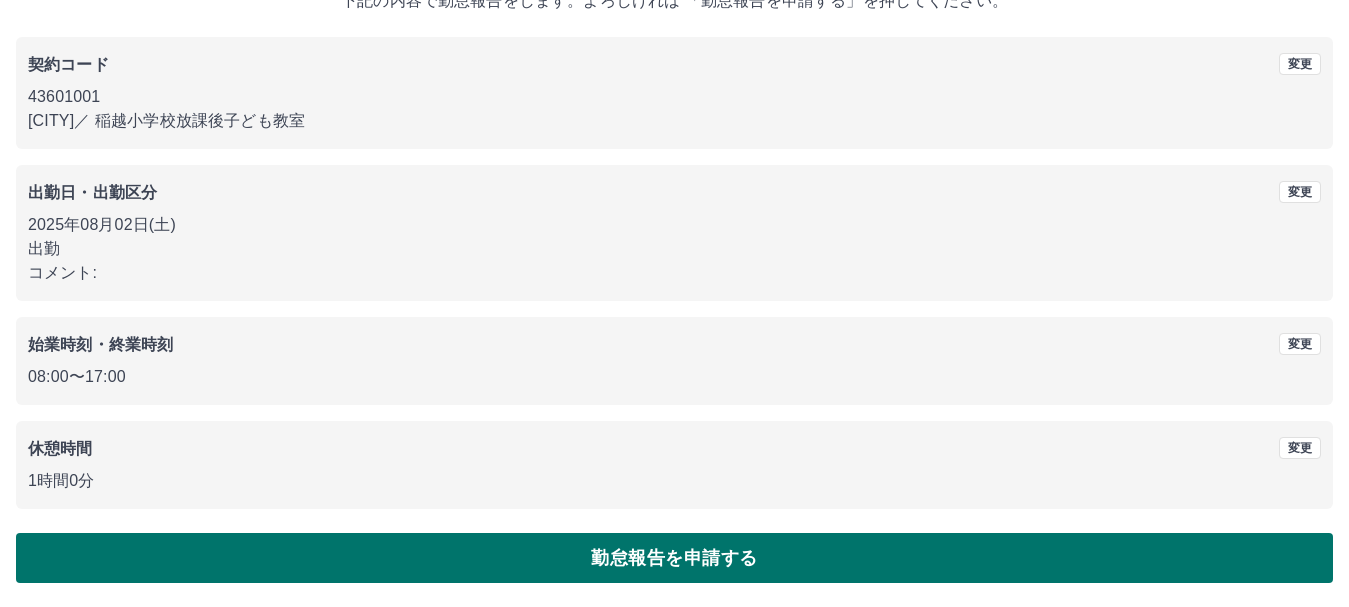 click on "勤怠報告を申請する" at bounding box center (674, 558) 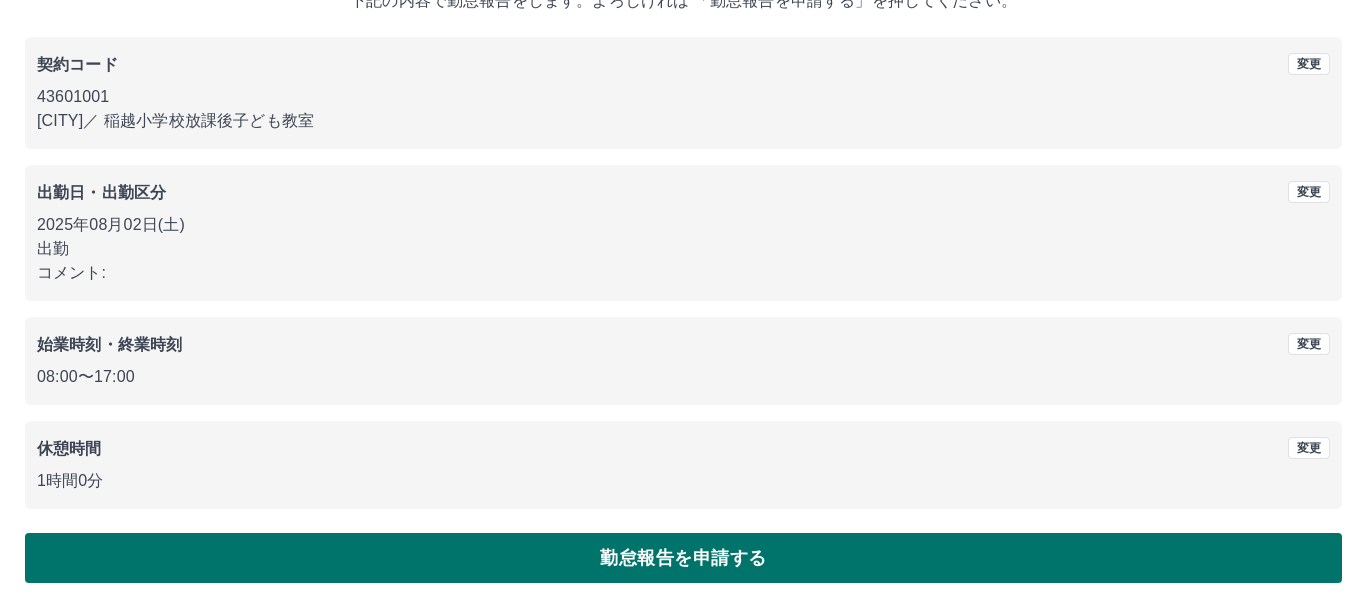 scroll, scrollTop: 0, scrollLeft: 0, axis: both 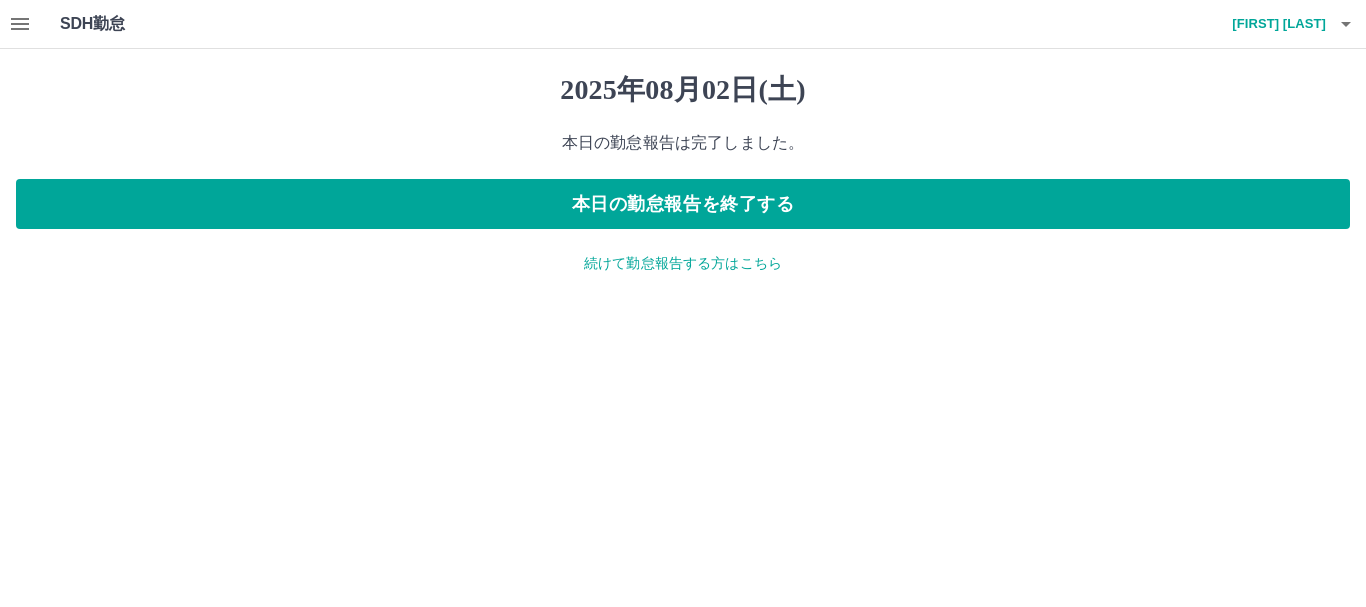 click on "続けて勤怠報告する方はこちら" at bounding box center (683, 263) 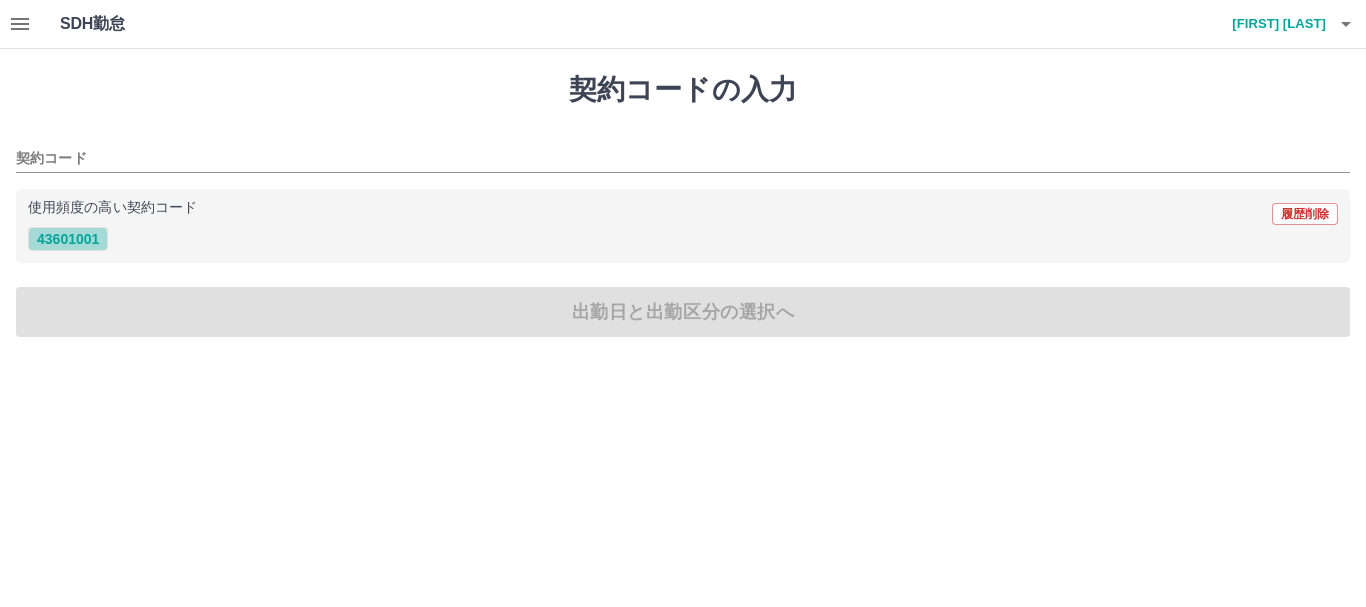 click on "43601001" at bounding box center (68, 239) 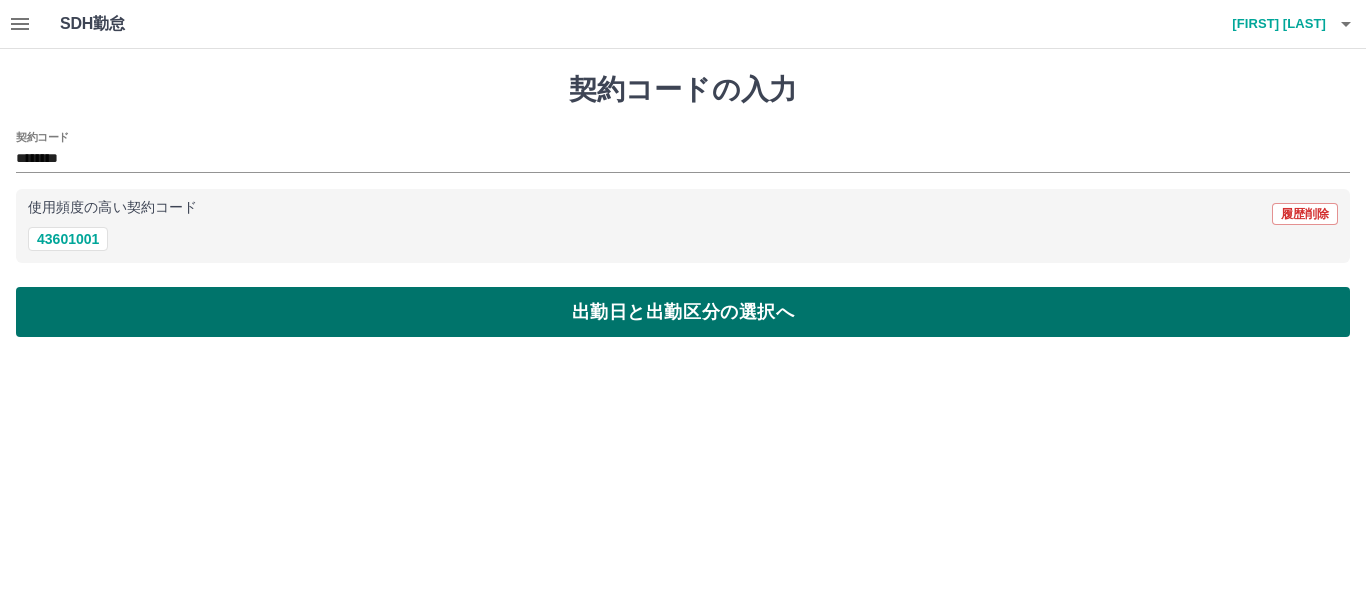 type 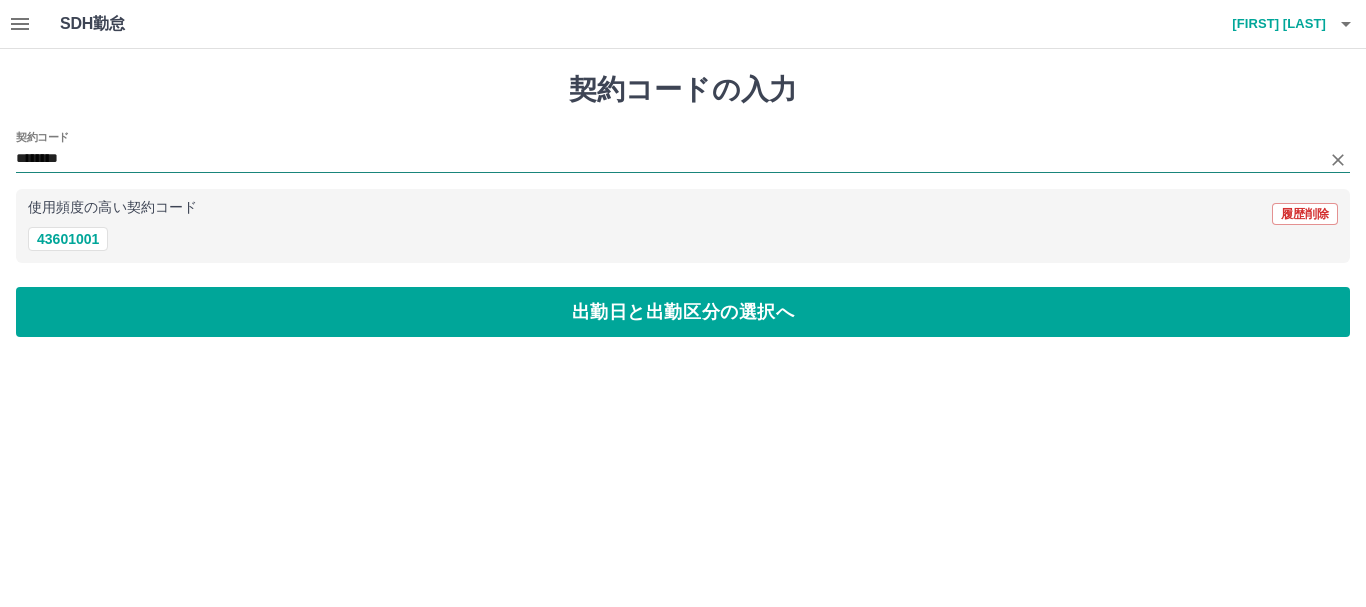 click on "********" at bounding box center [683, 160] 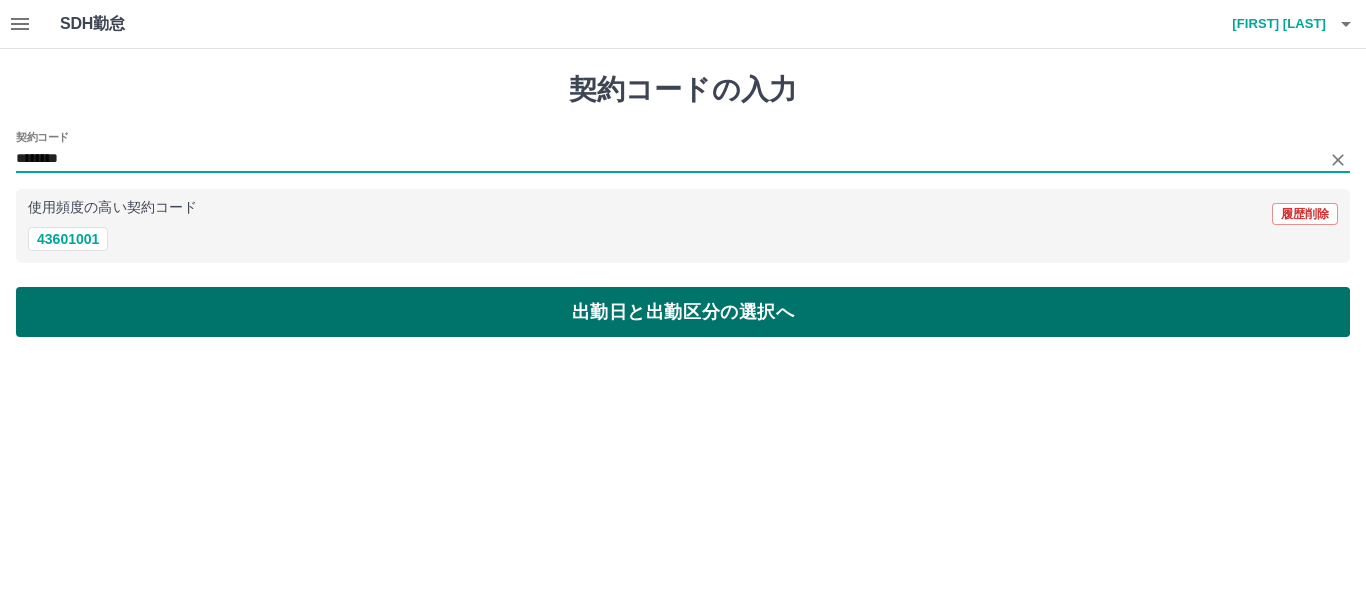 click on "出勤日と出勤区分の選択へ" at bounding box center [683, 312] 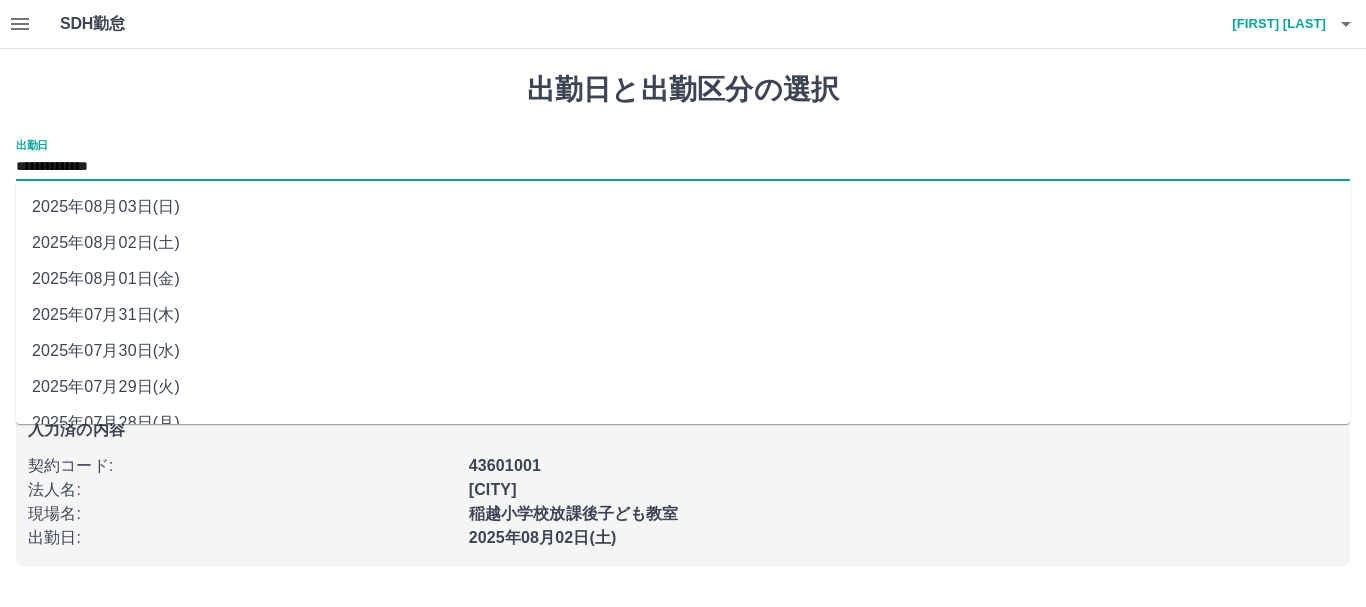 click on "**********" at bounding box center [683, 167] 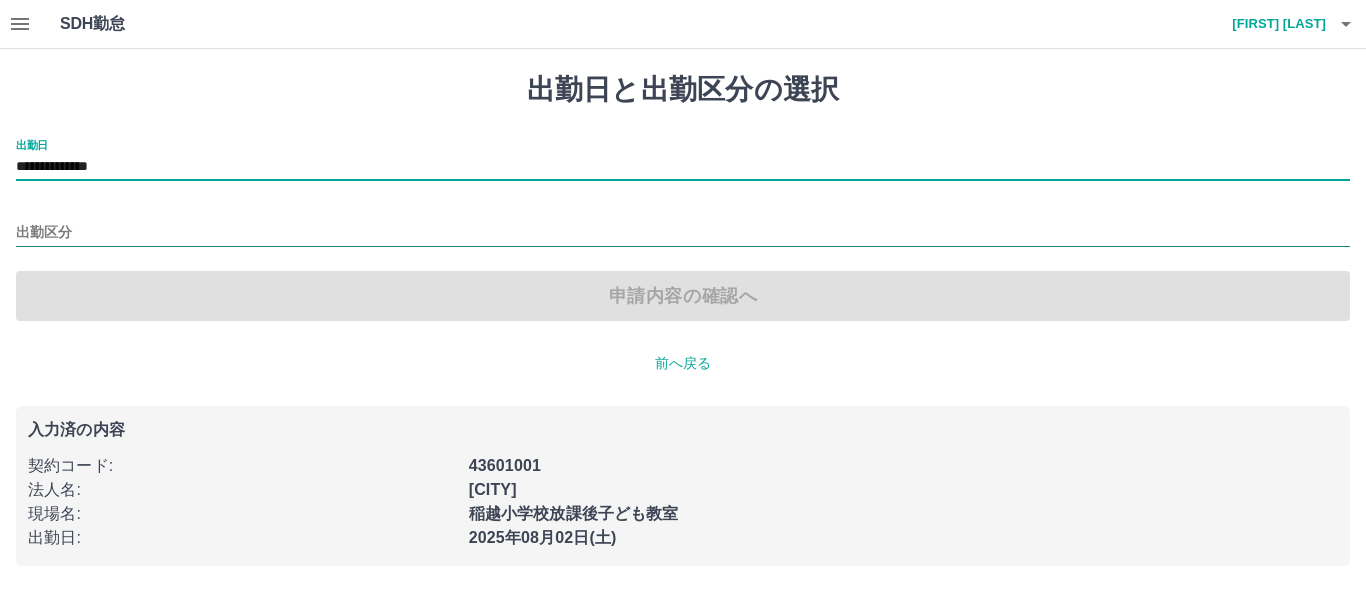 click on "出勤区分" at bounding box center [683, 233] 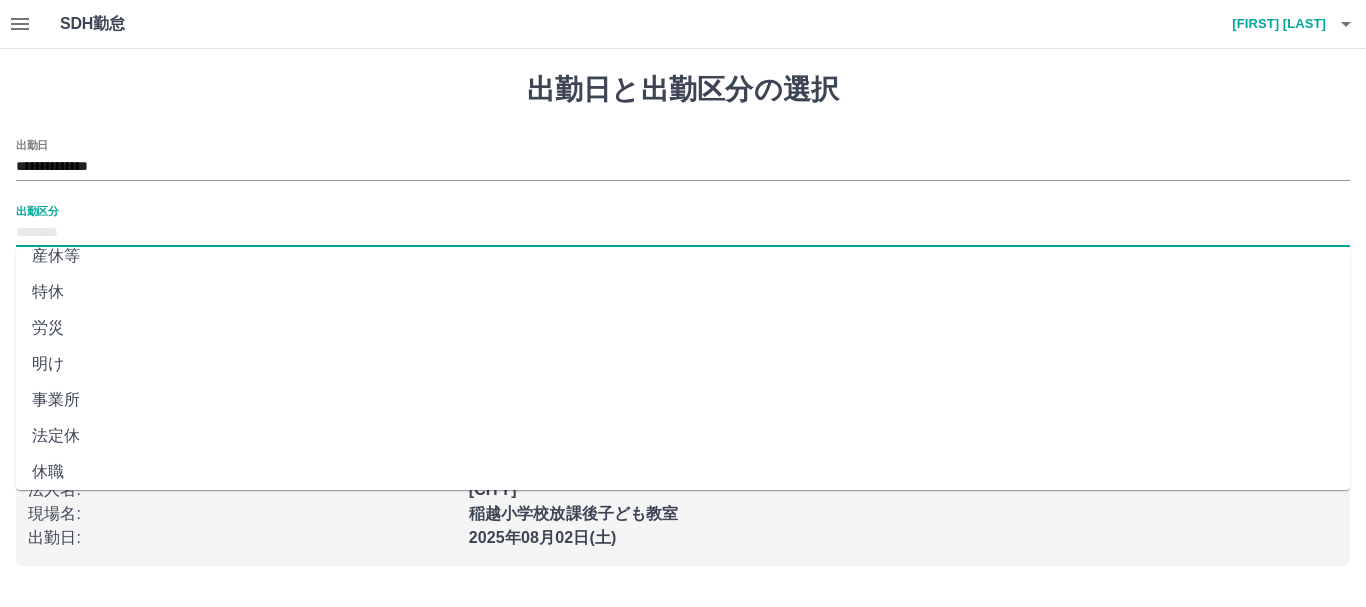 scroll, scrollTop: 421, scrollLeft: 0, axis: vertical 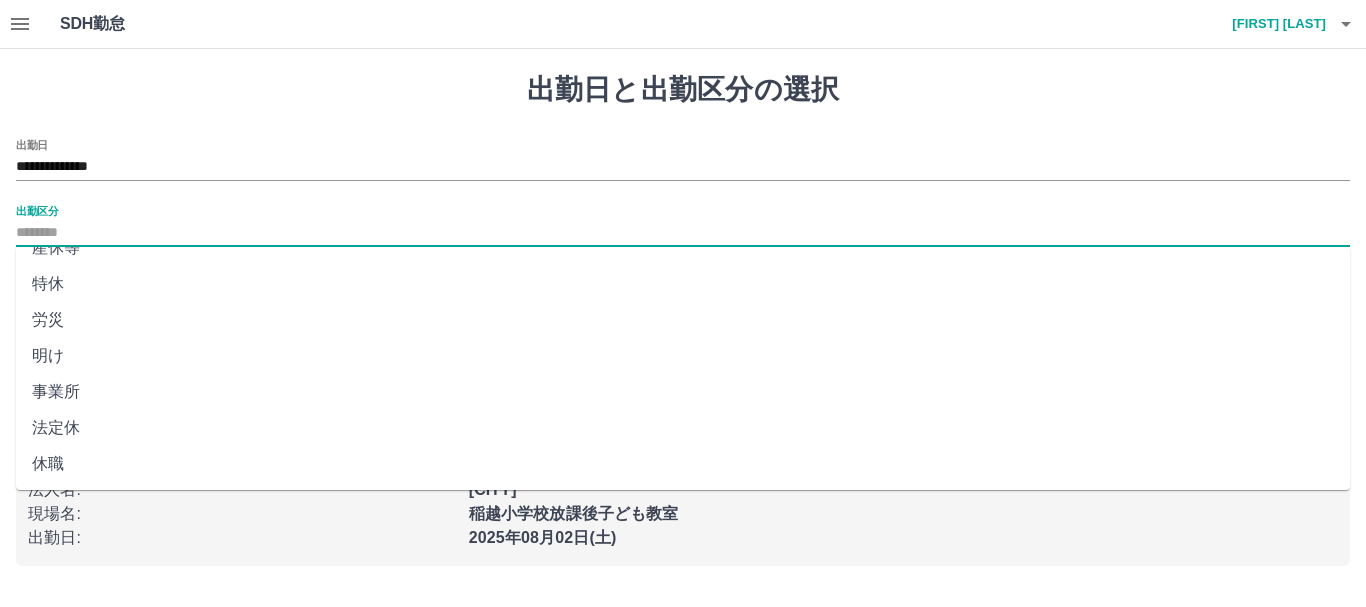 click on "法定休" at bounding box center (683, 428) 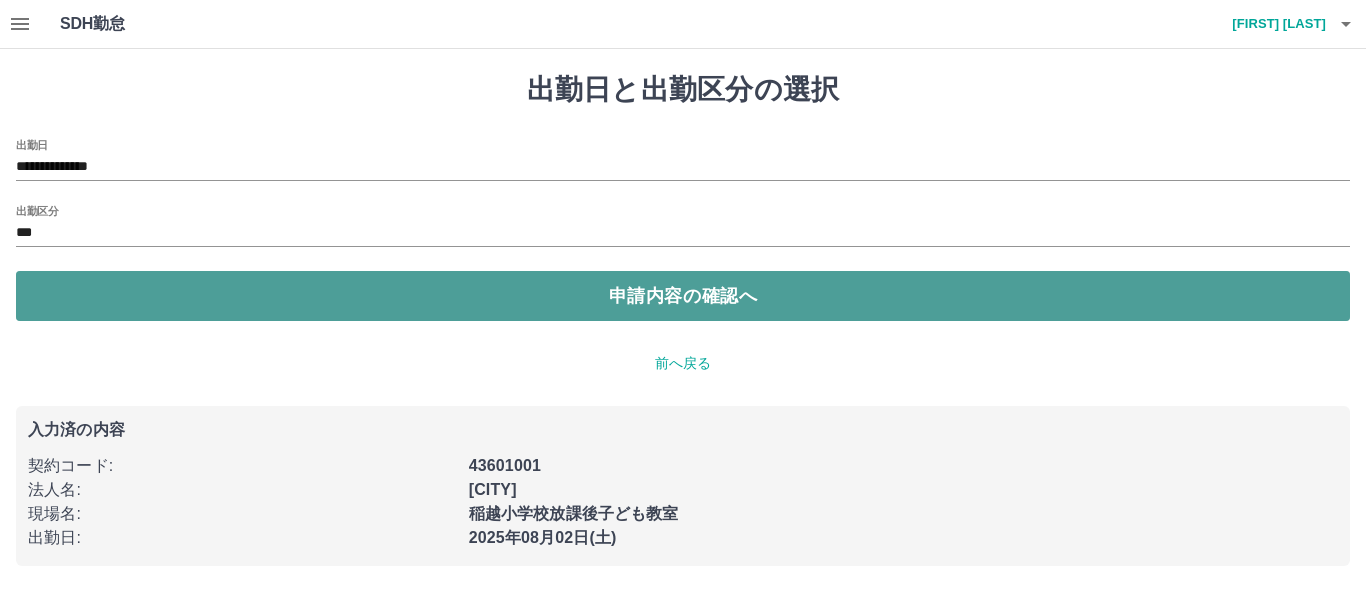 click on "申請内容の確認へ" at bounding box center [683, 296] 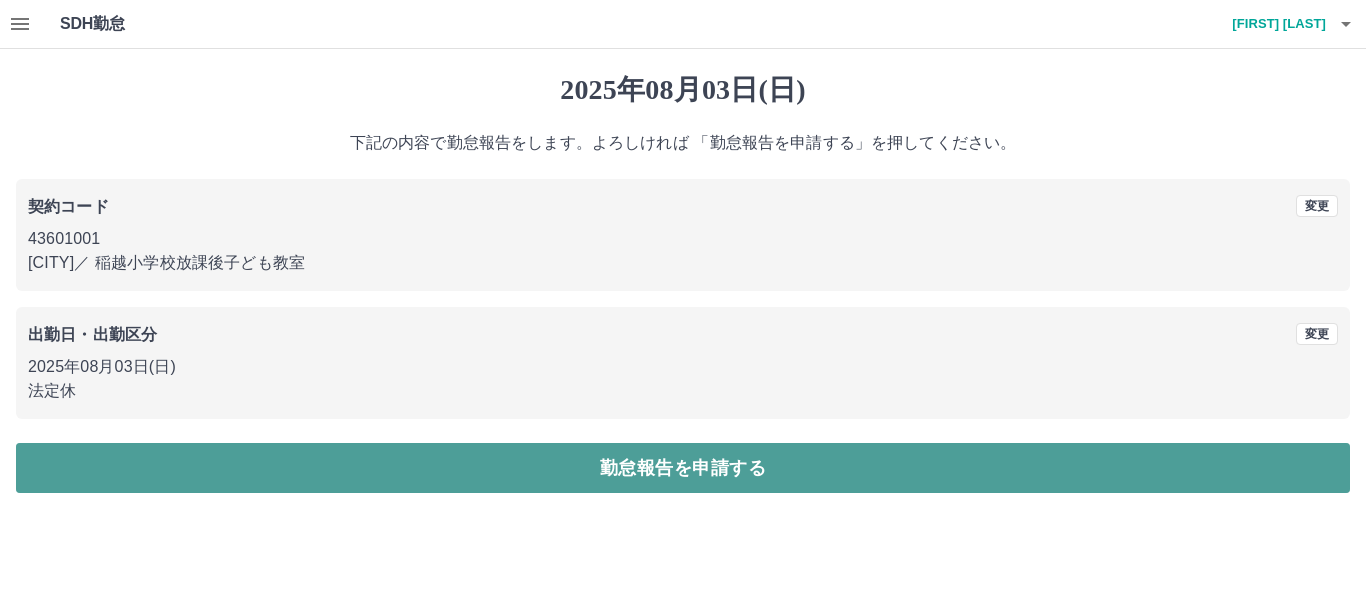 click on "勤怠報告を申請する" at bounding box center [683, 468] 